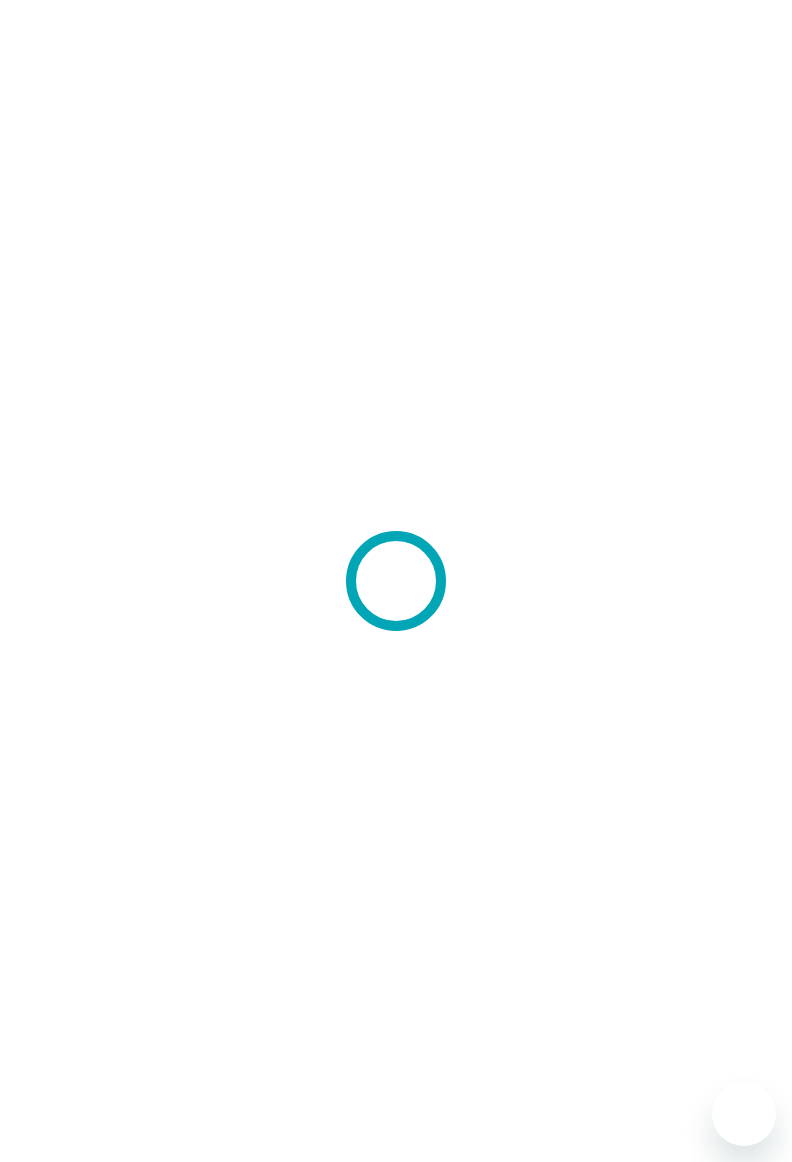 scroll, scrollTop: 0, scrollLeft: 0, axis: both 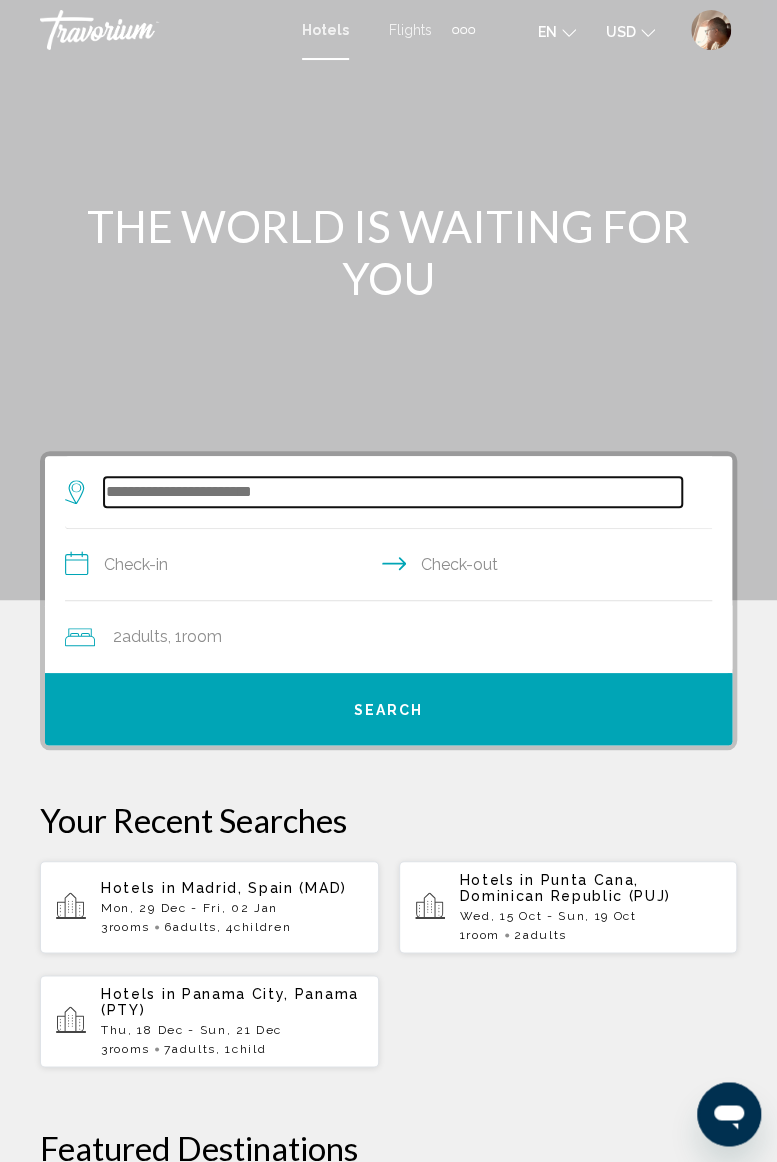click at bounding box center [393, 492] 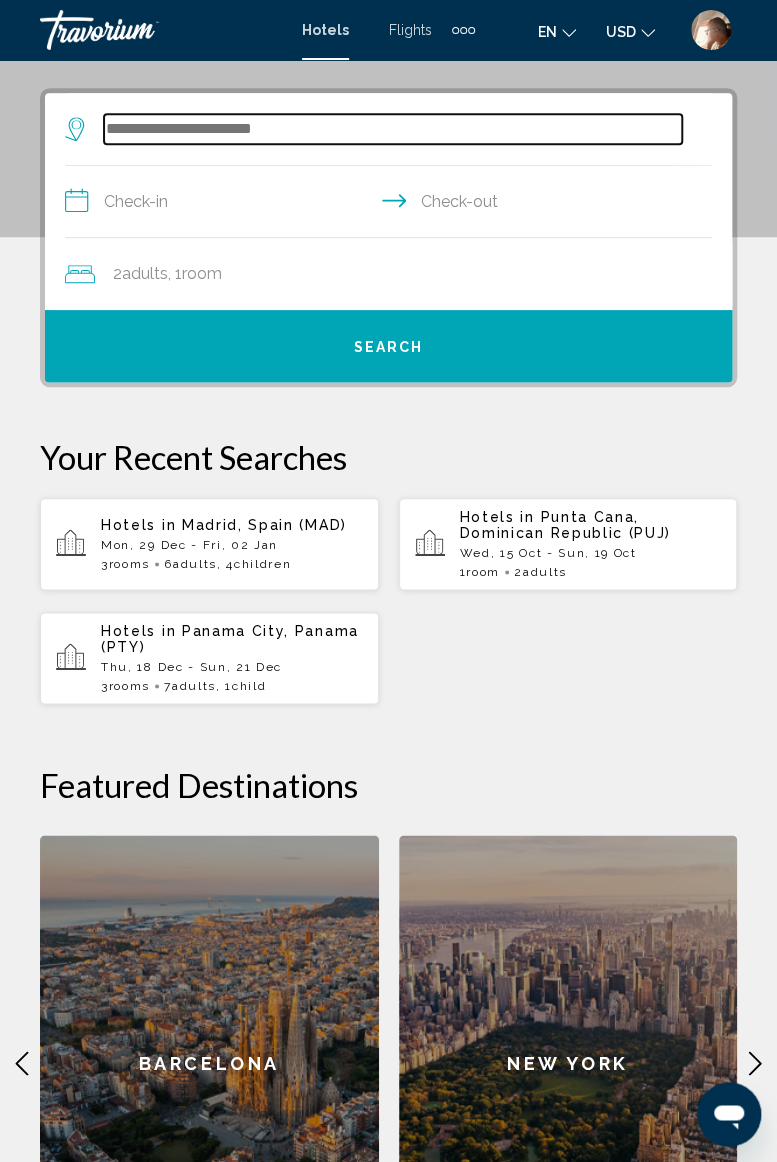 scroll, scrollTop: 386, scrollLeft: 0, axis: vertical 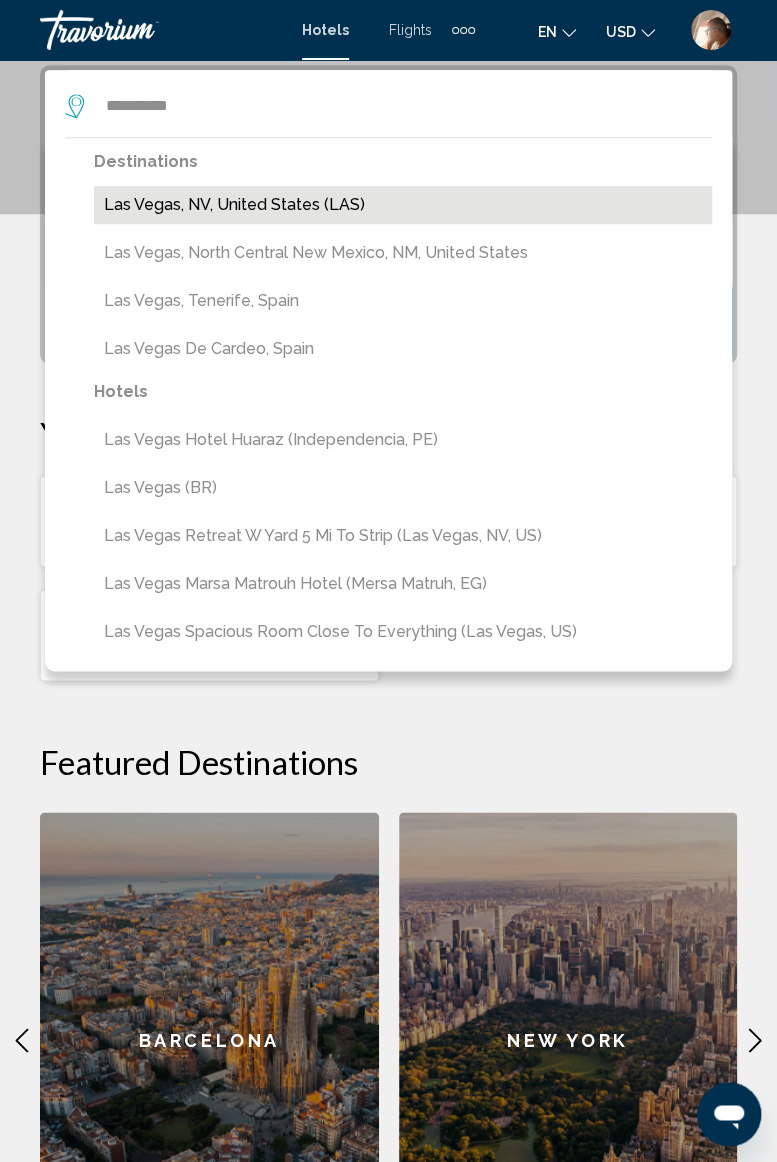 click on "Las Vegas, NV, United States (LAS)" at bounding box center [403, 205] 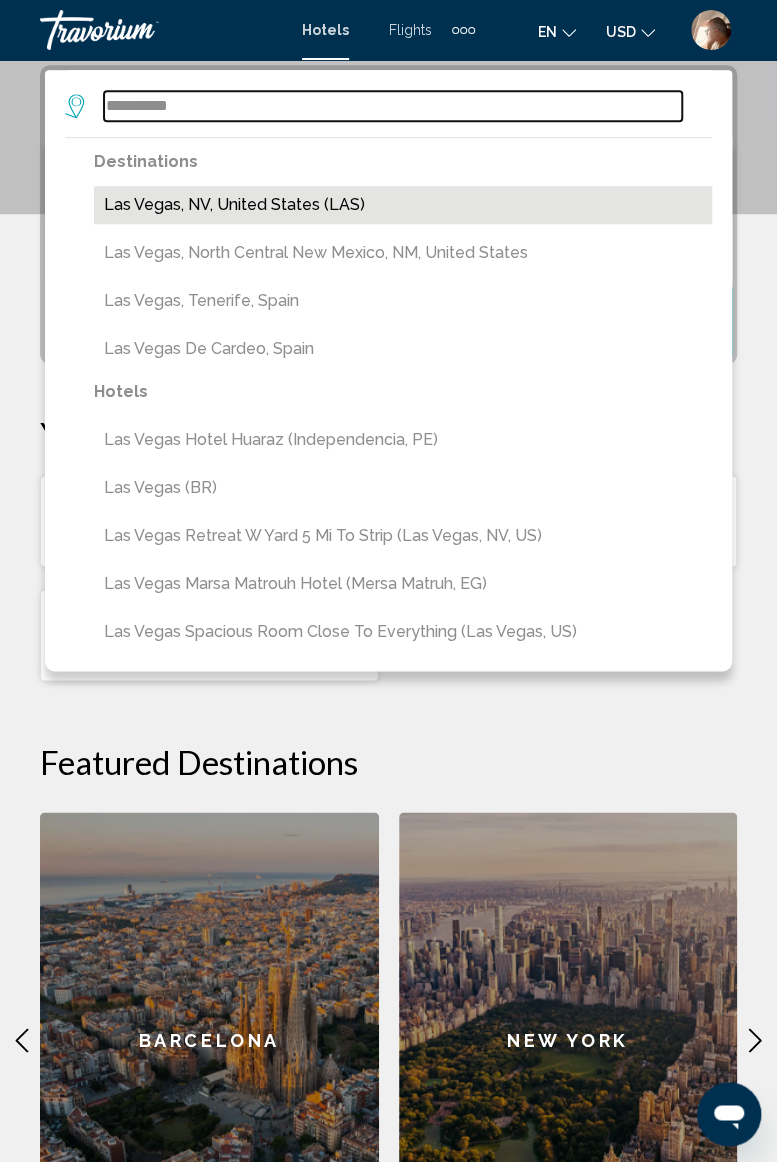 type on "**********" 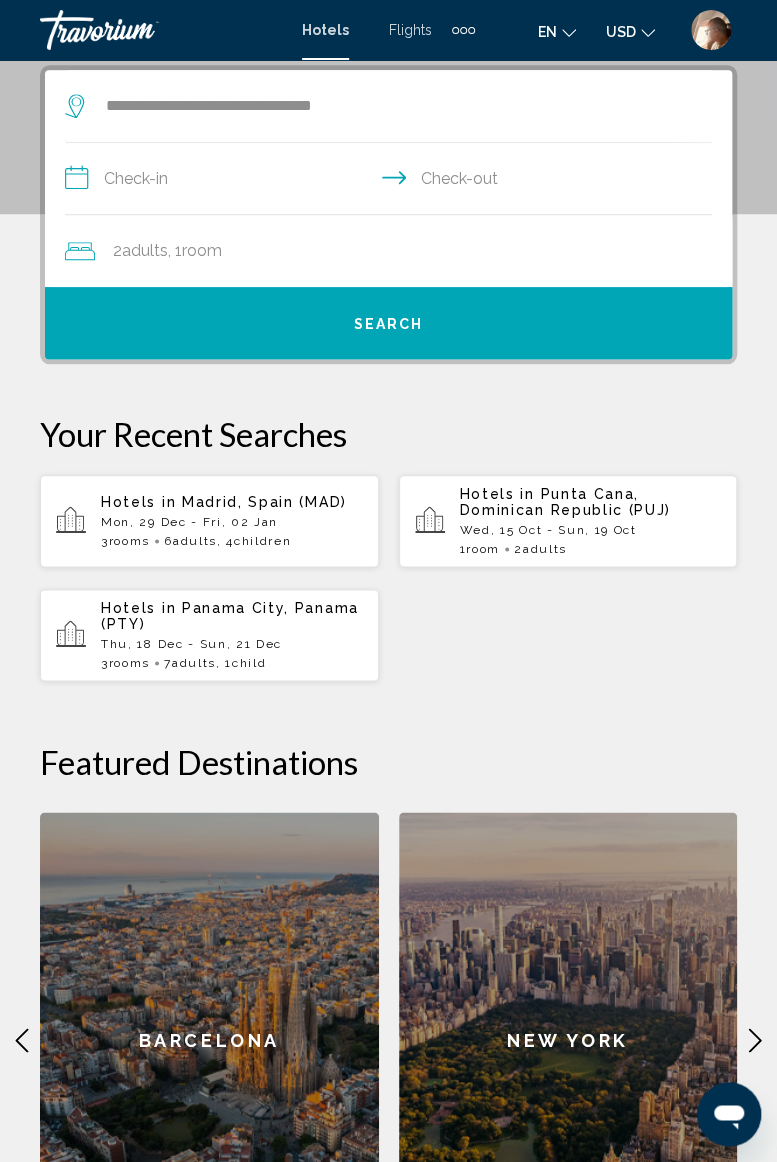 click on "**********" at bounding box center (392, 181) 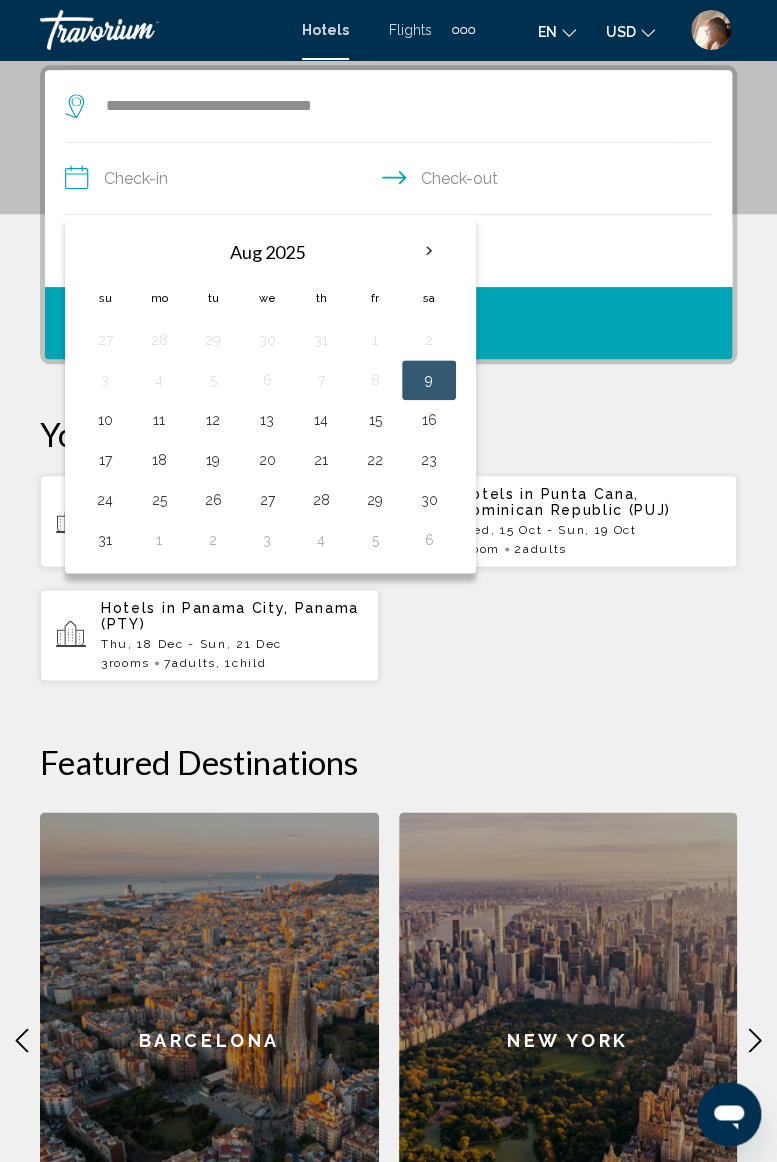 click at bounding box center (429, 251) 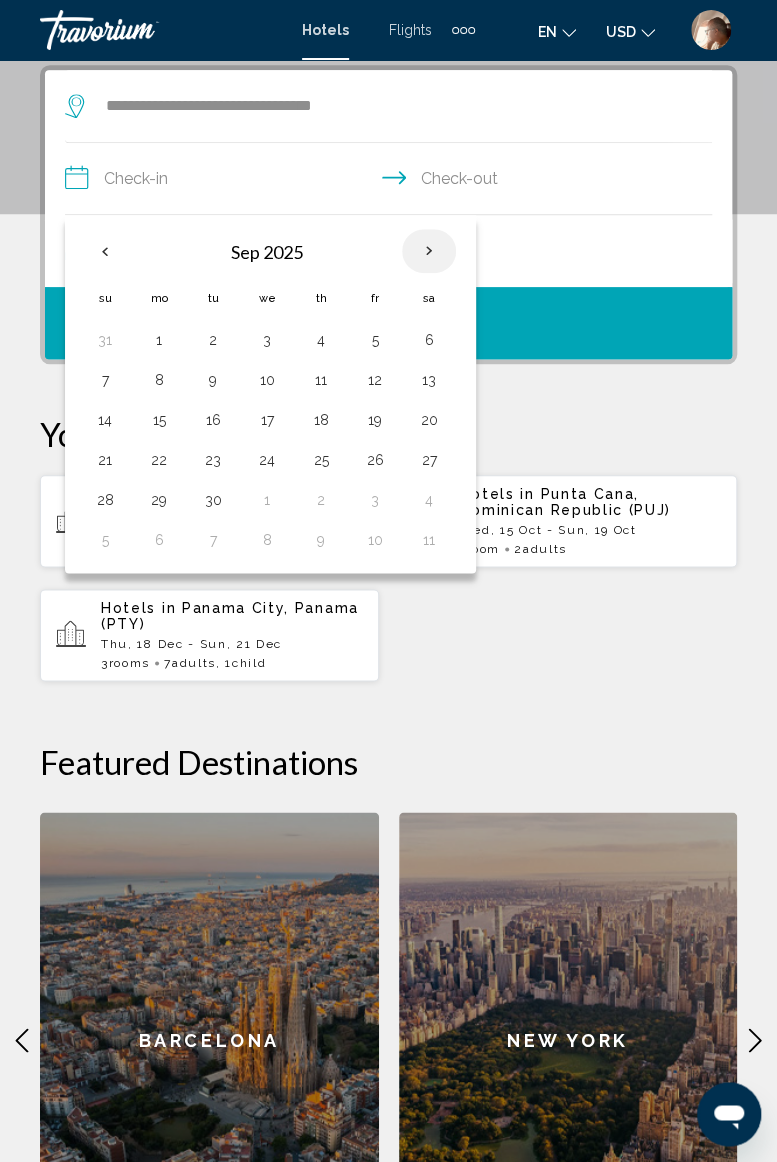 click at bounding box center (105, 251) 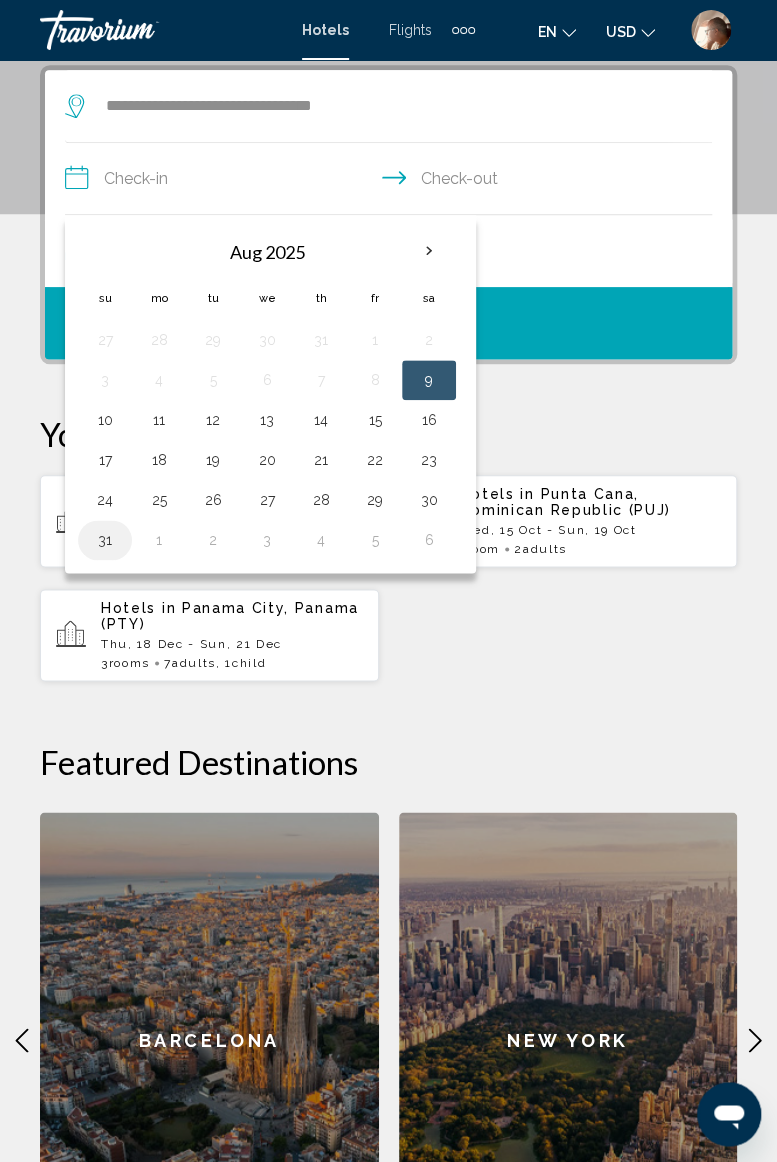 click on "31" at bounding box center (105, 540) 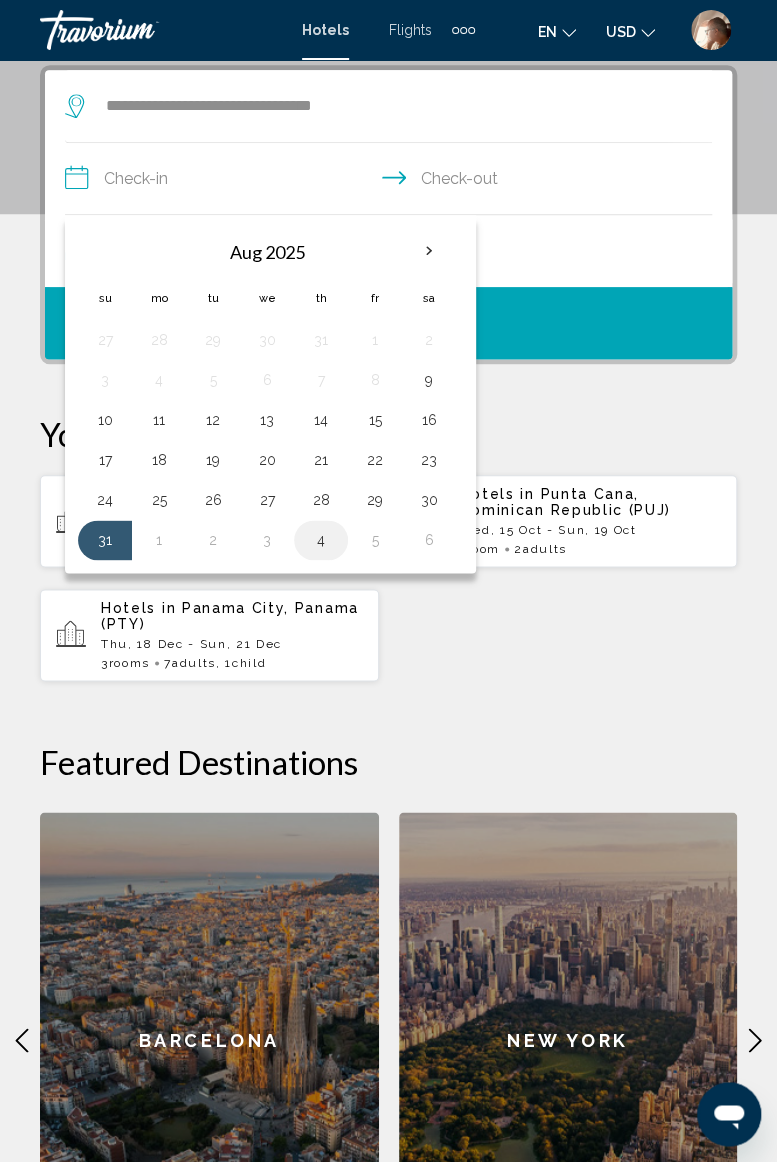 click on "4" at bounding box center (321, 540) 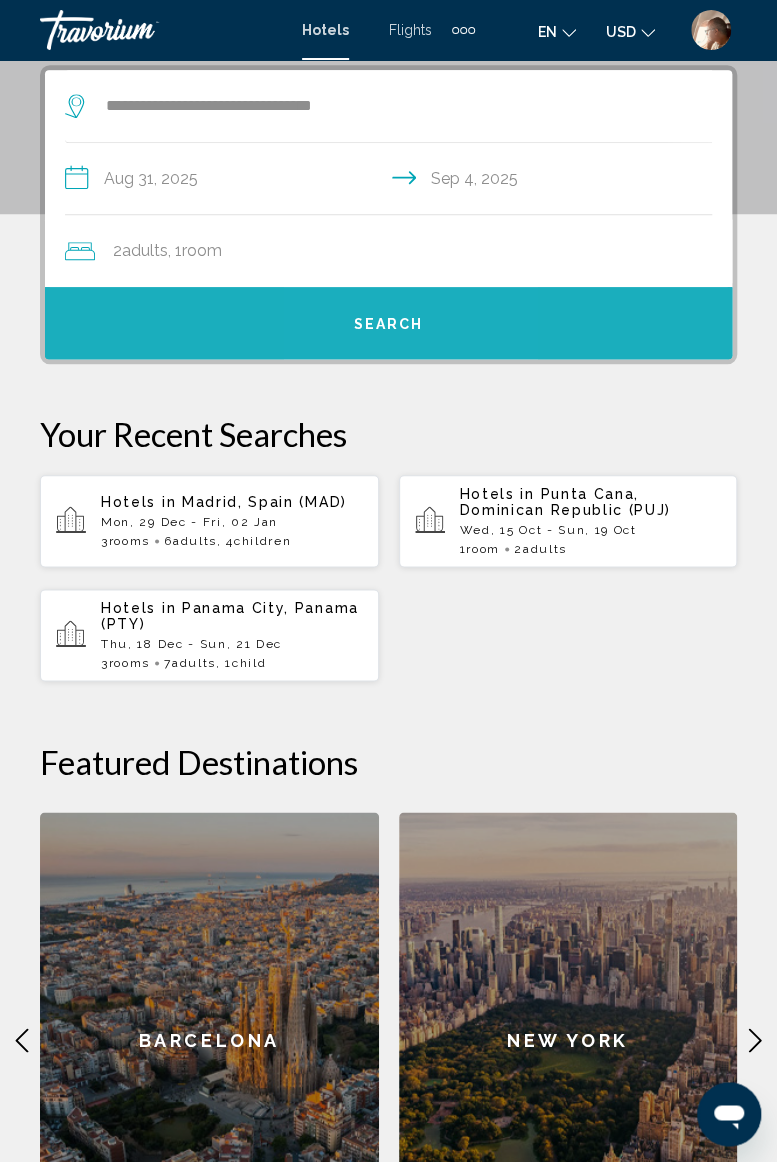 click on "Search" at bounding box center [389, 324] 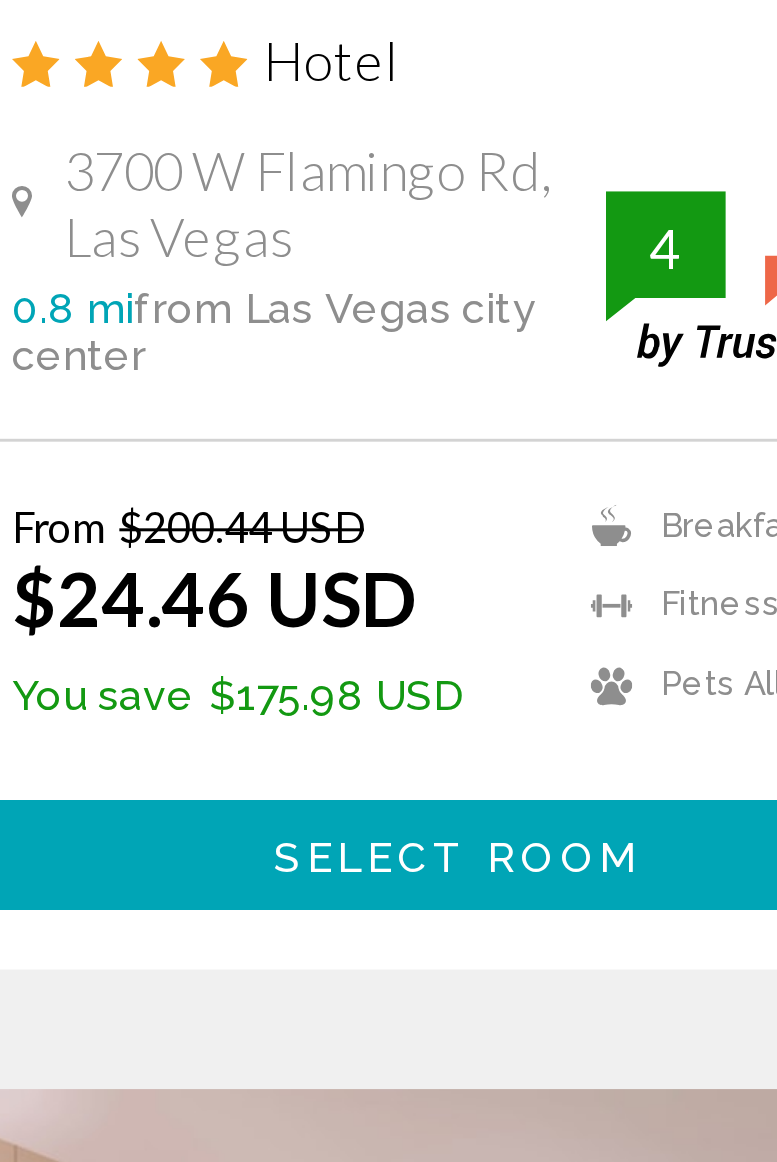 scroll, scrollTop: 249, scrollLeft: 0, axis: vertical 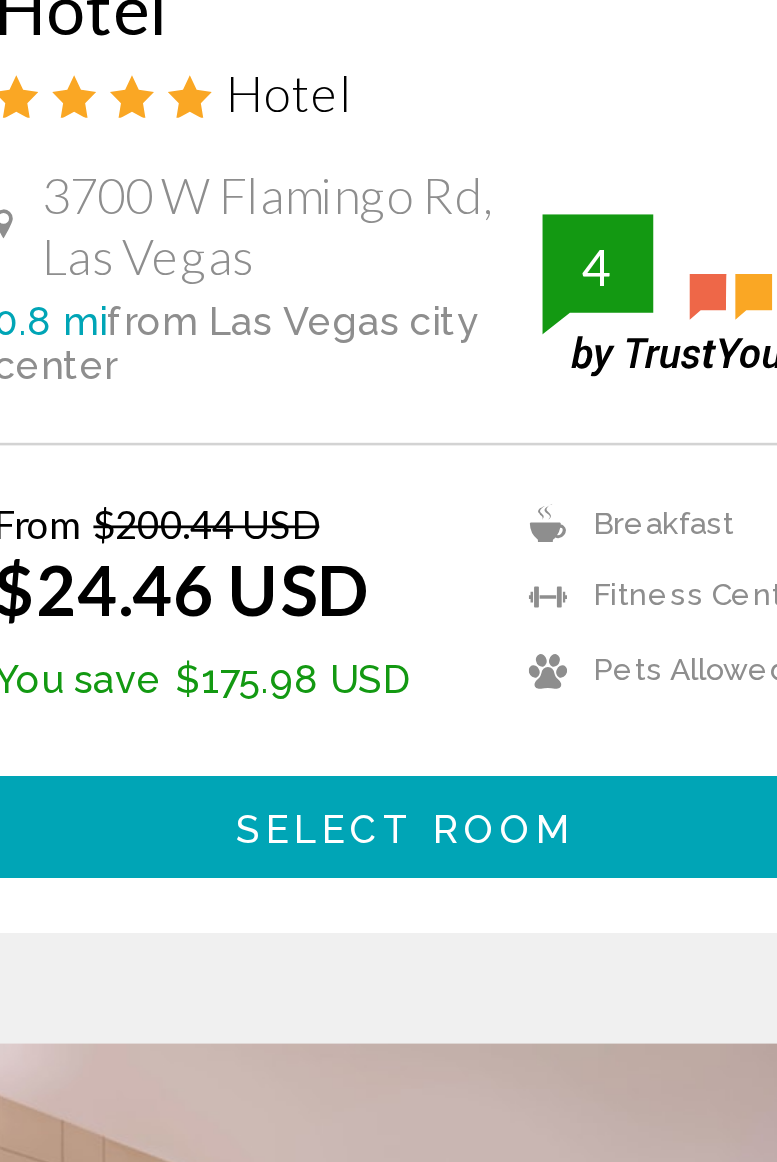 click on "Select Room" at bounding box center [209, 714] 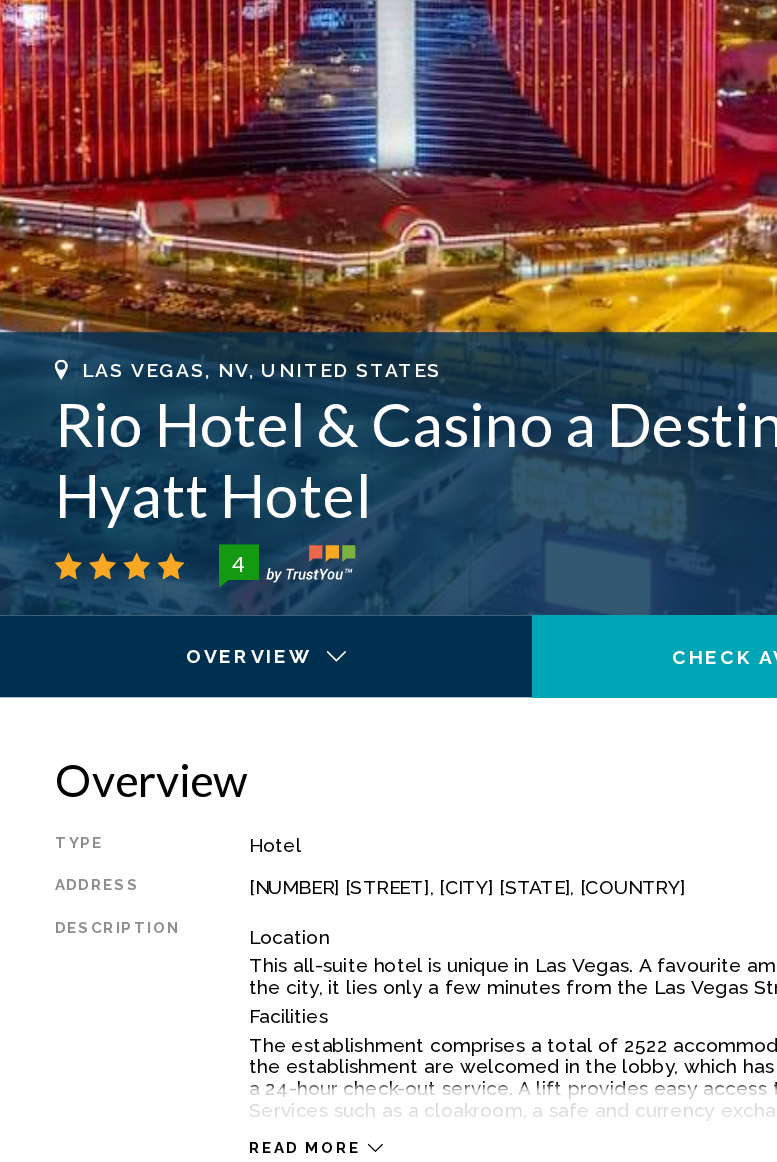 scroll, scrollTop: 268, scrollLeft: 0, axis: vertical 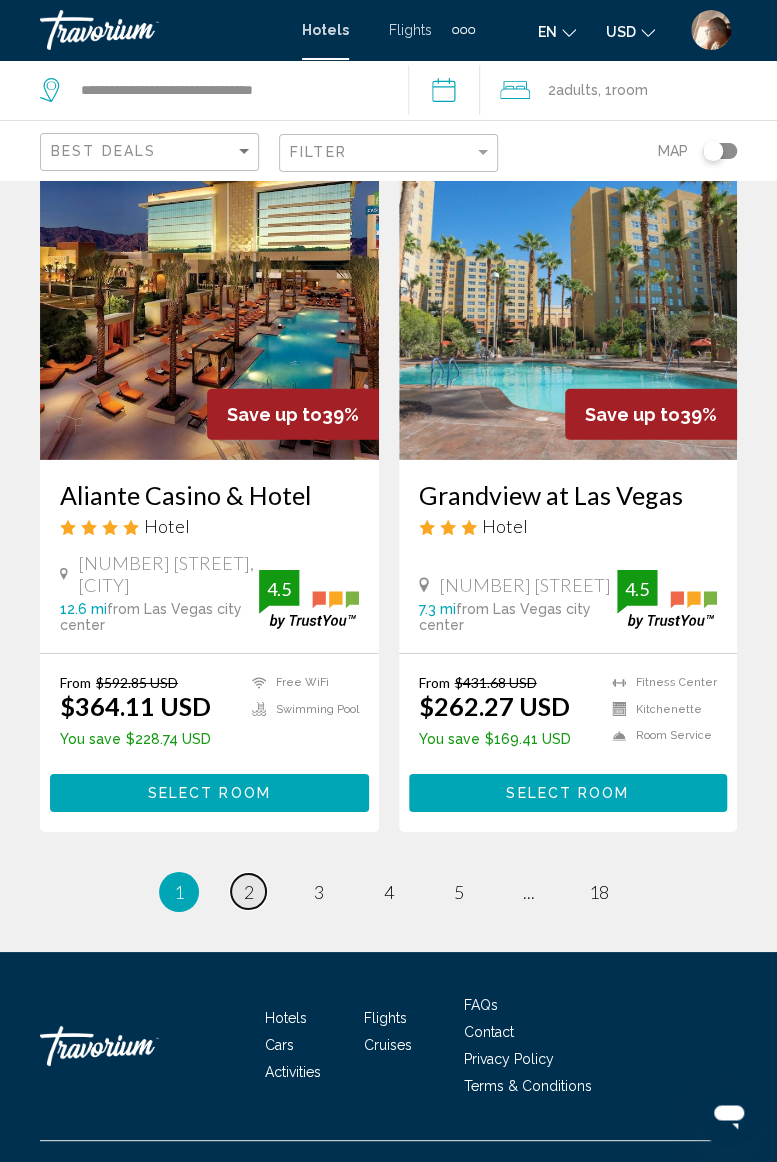 click on "page  2" at bounding box center [248, 891] 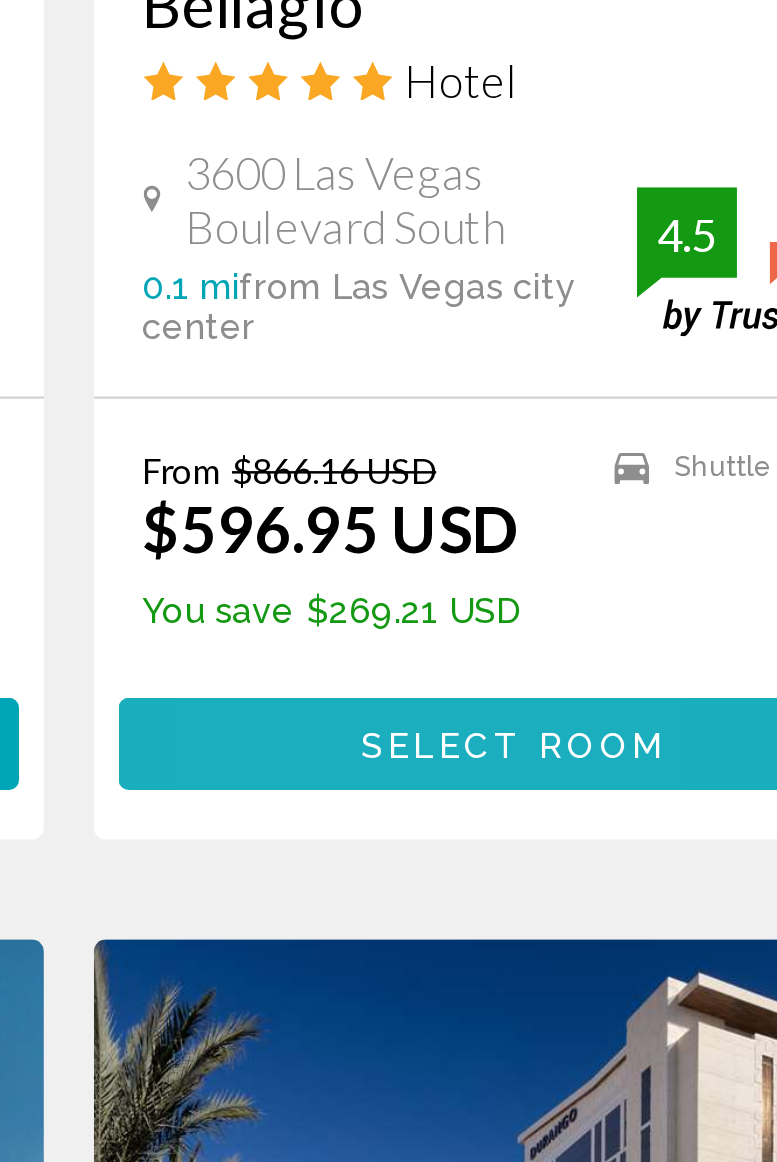 scroll, scrollTop: 2304, scrollLeft: 0, axis: vertical 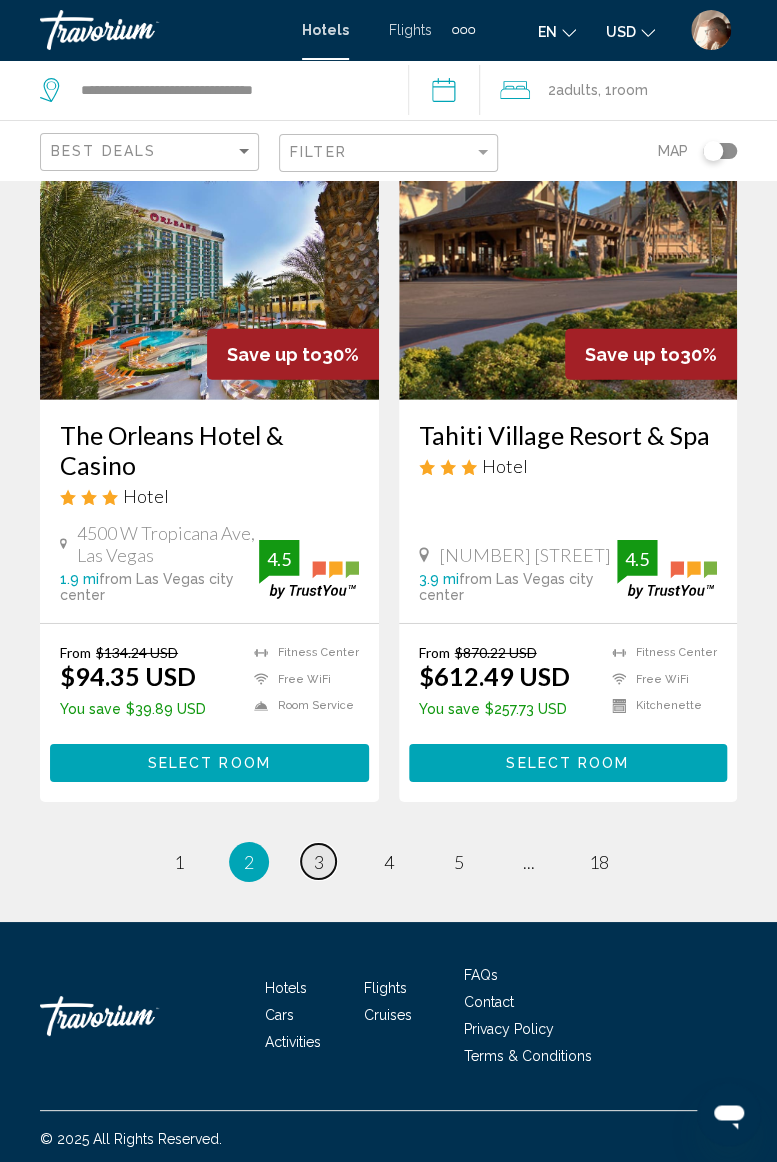 click on "page  3" at bounding box center [318, 861] 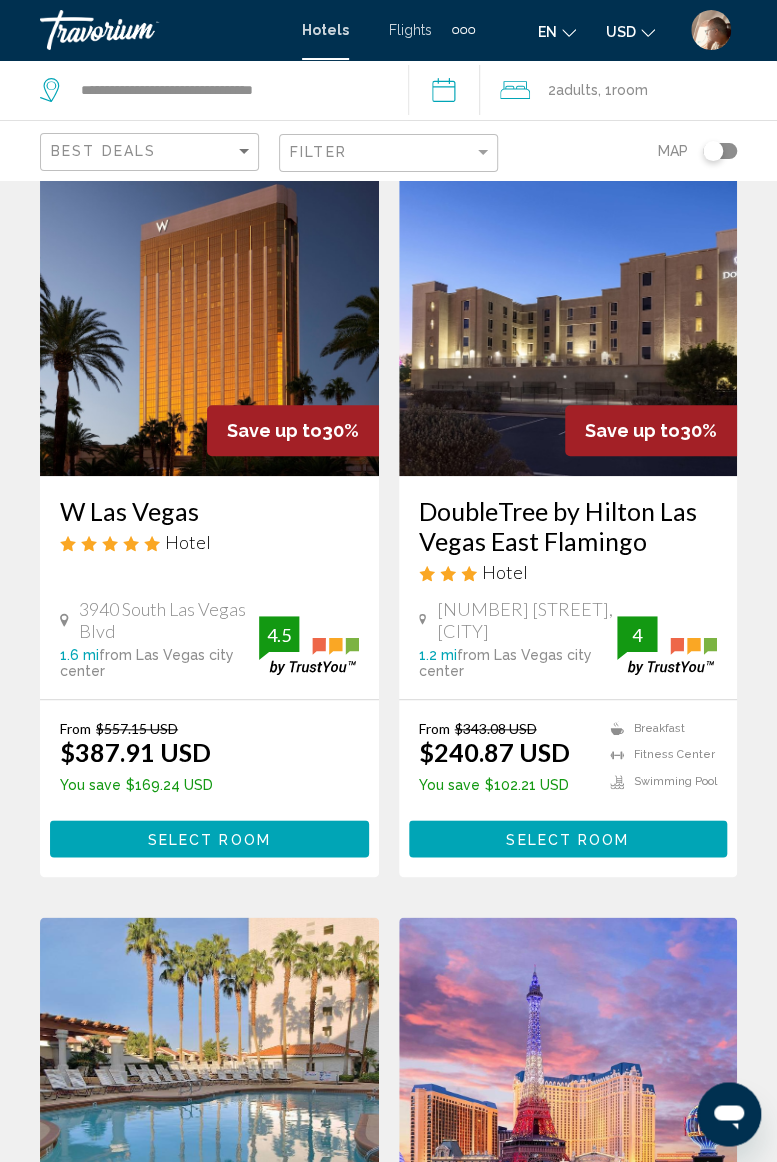 scroll, scrollTop: 0, scrollLeft: 0, axis: both 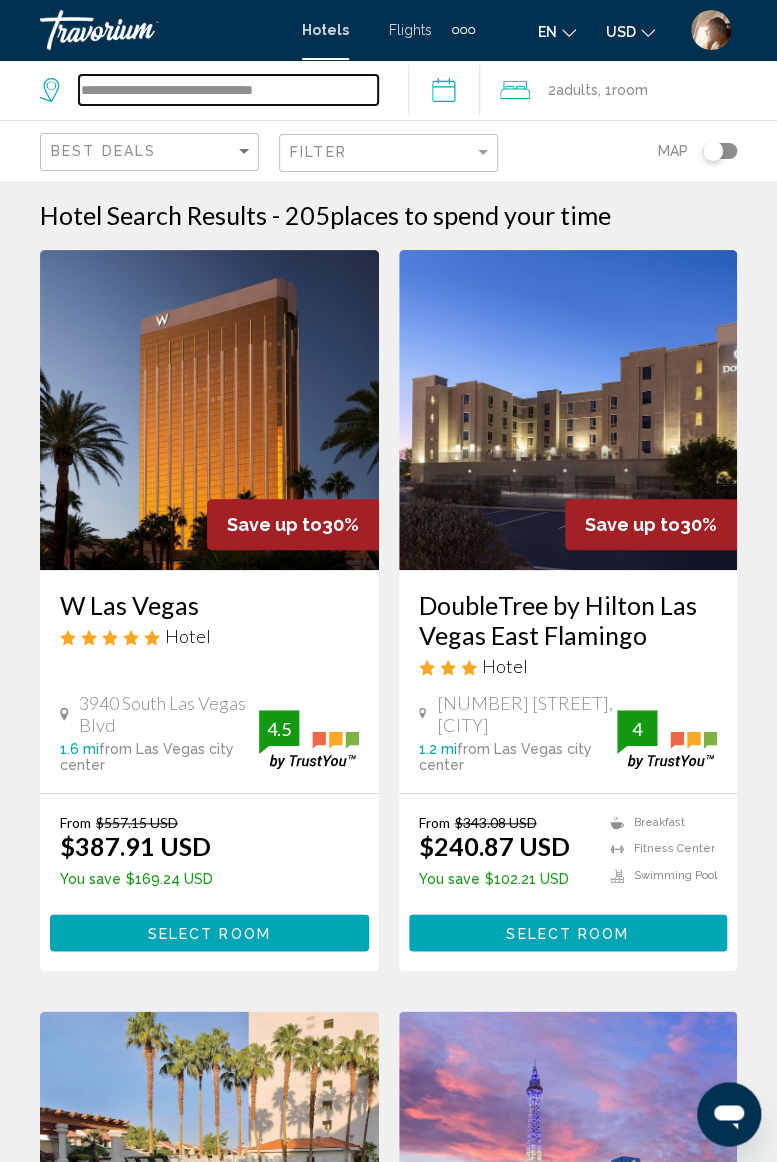 click on "**********" at bounding box center (228, 90) 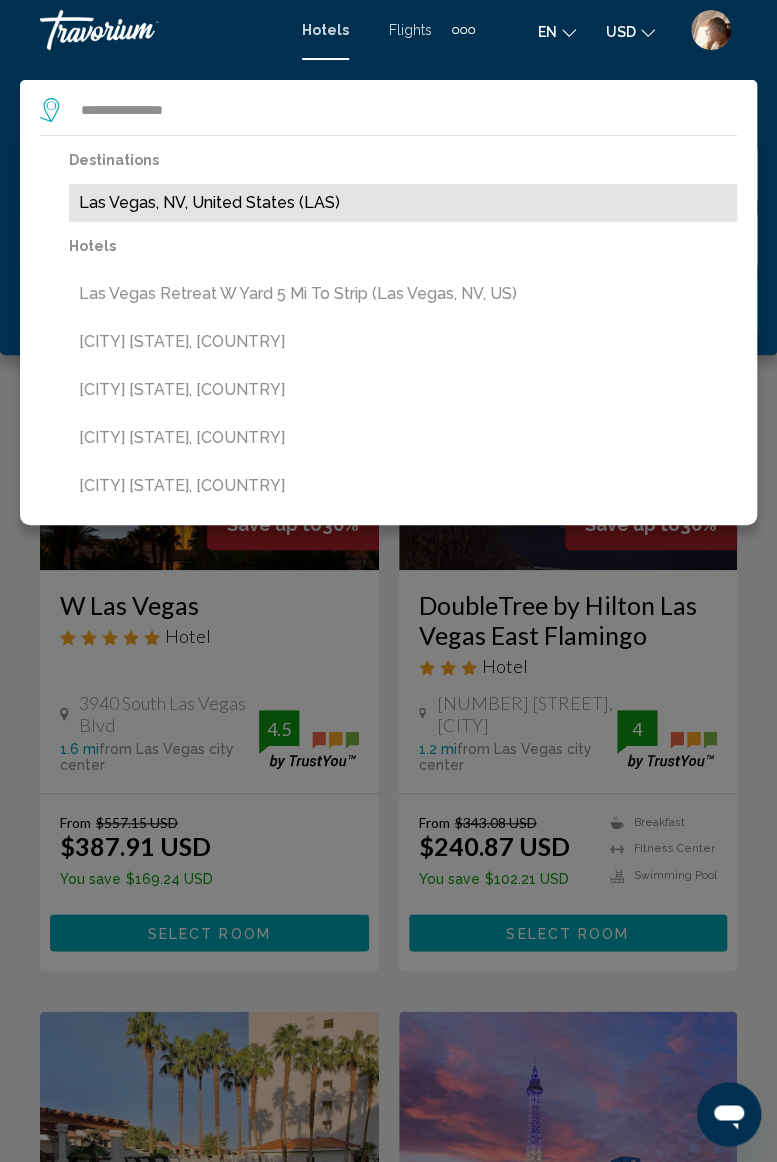 click on "Las Vegas, NV, United States (LAS)" at bounding box center [403, 203] 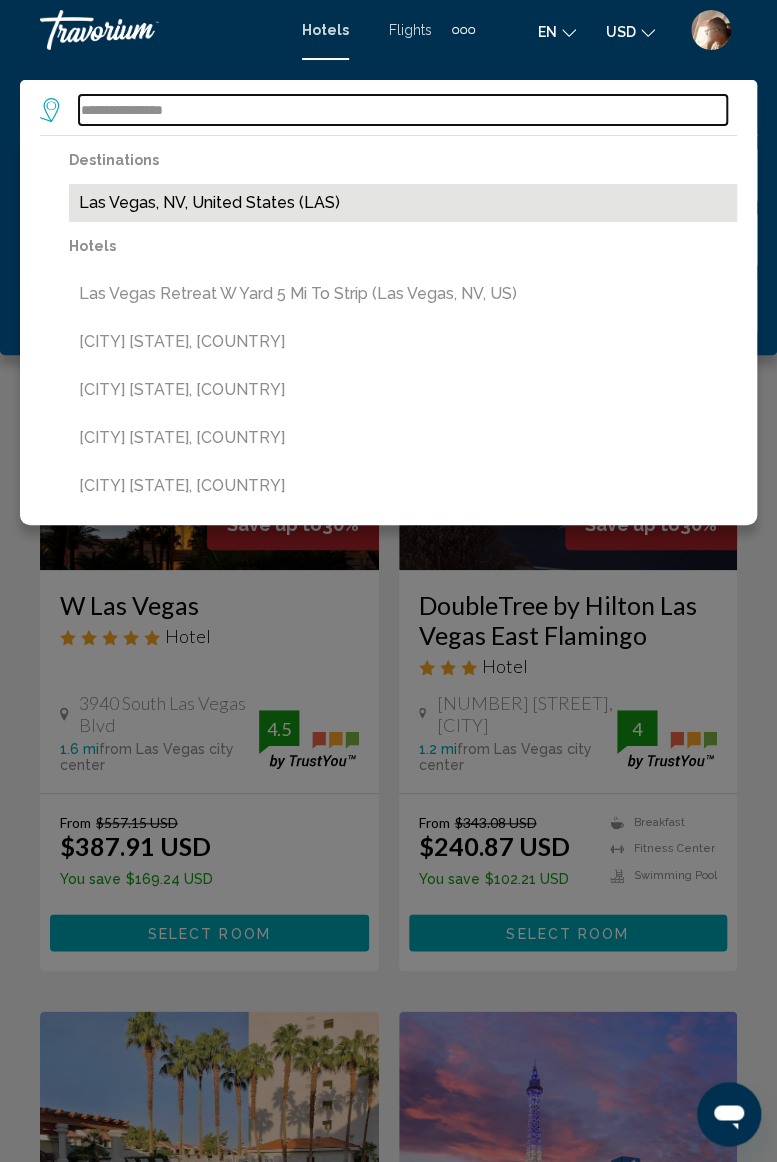 type on "**********" 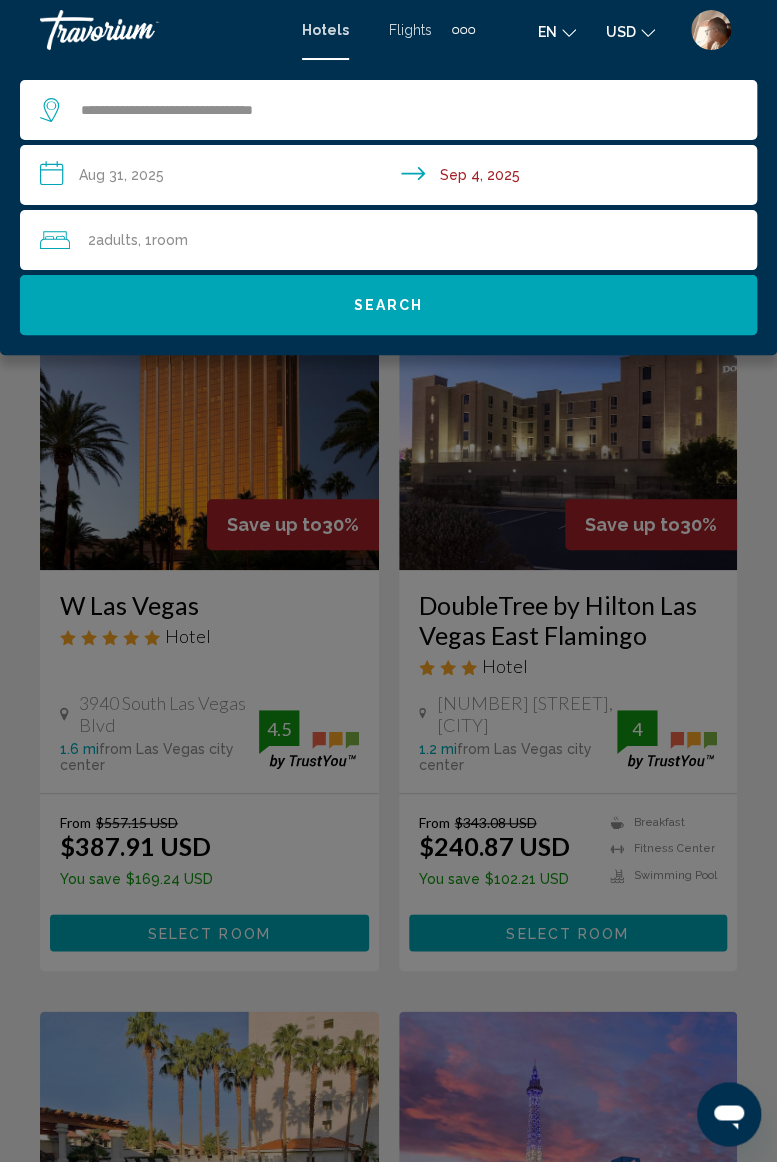 click on "**********" at bounding box center (392, 178) 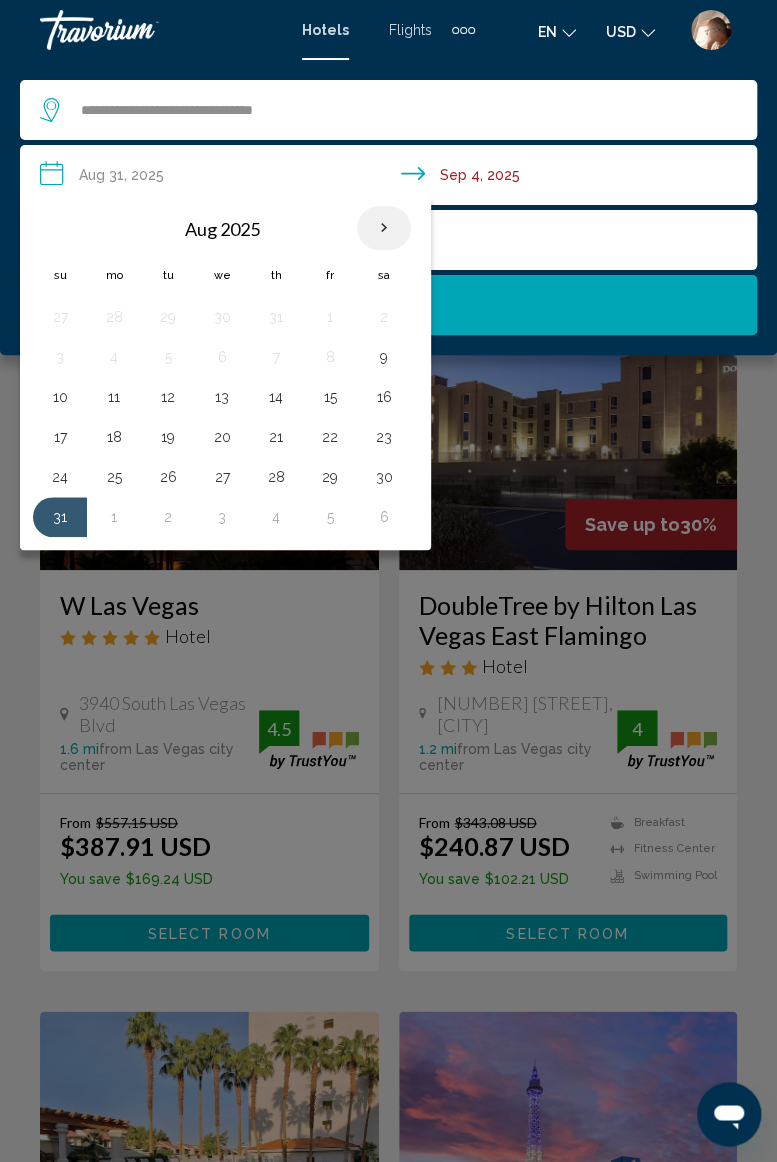 click at bounding box center (384, 228) 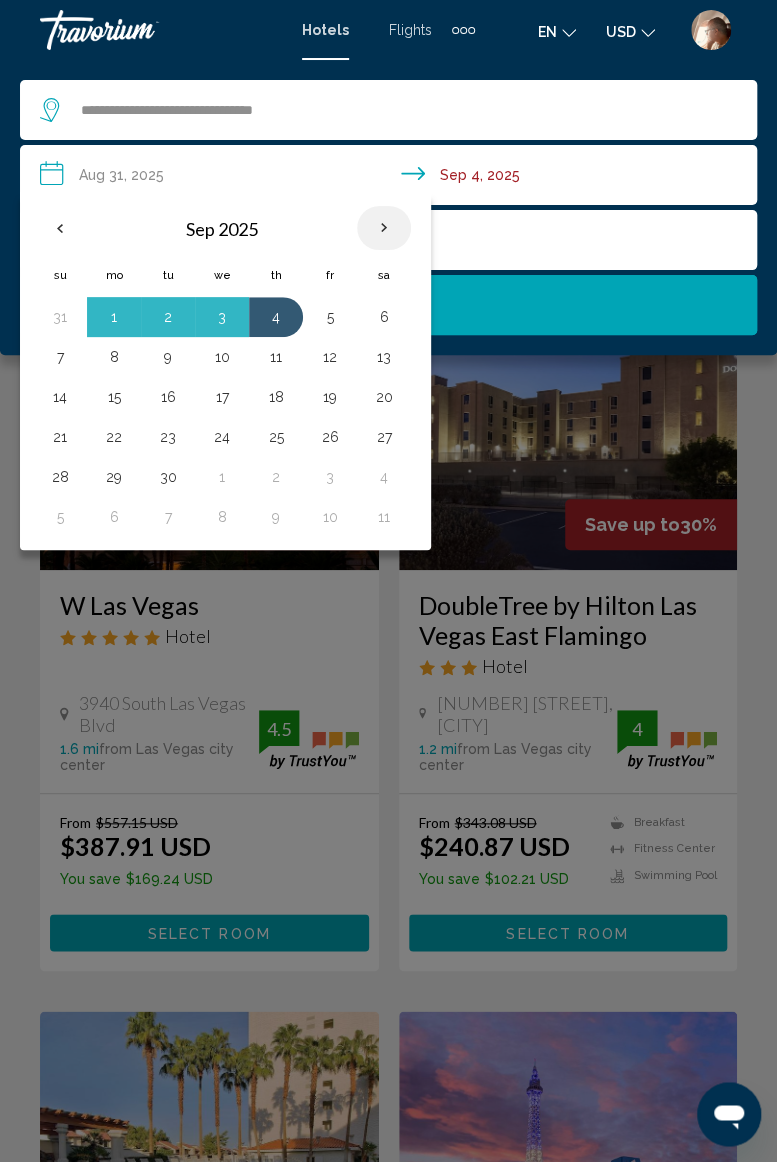 click at bounding box center [384, 228] 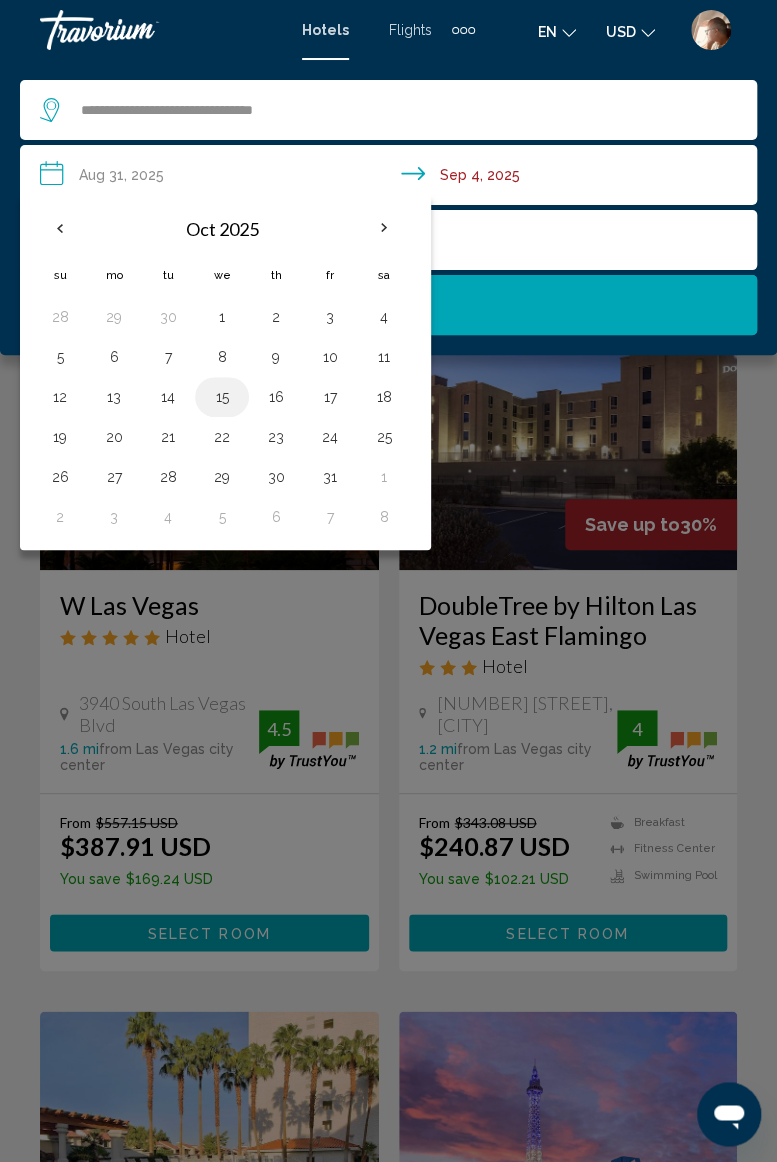click on "15" at bounding box center (222, 397) 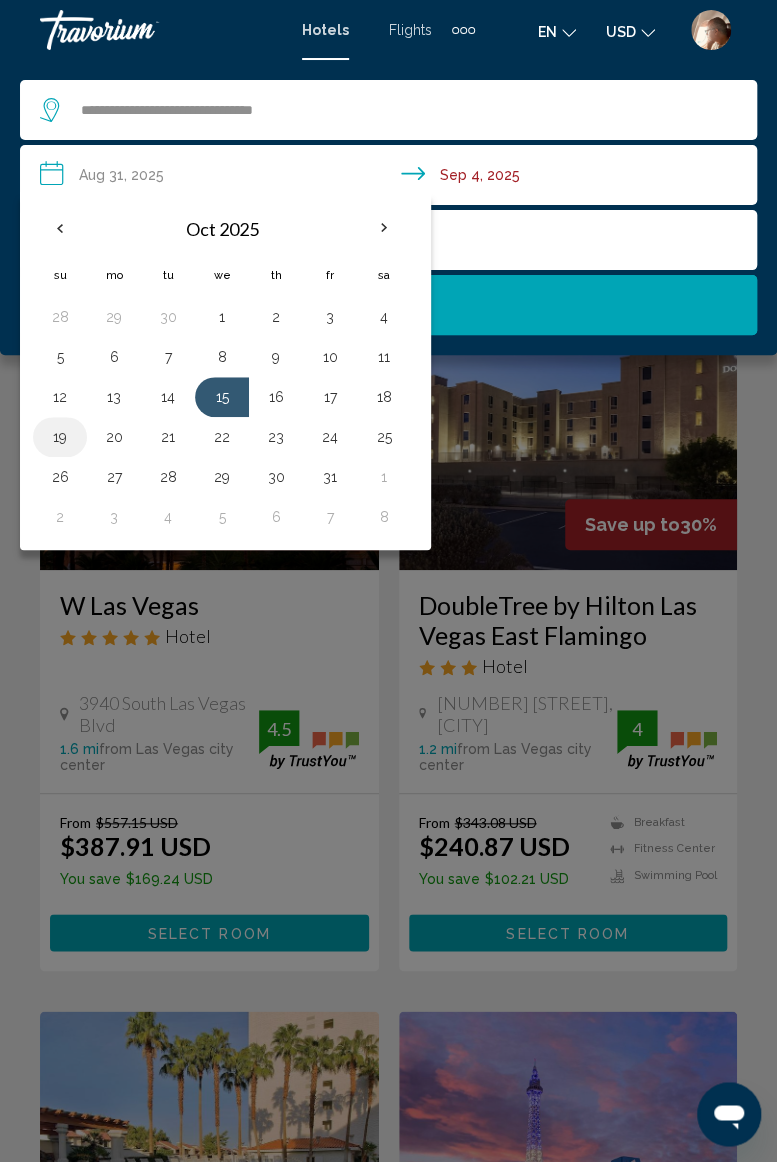click on "19" at bounding box center (60, 437) 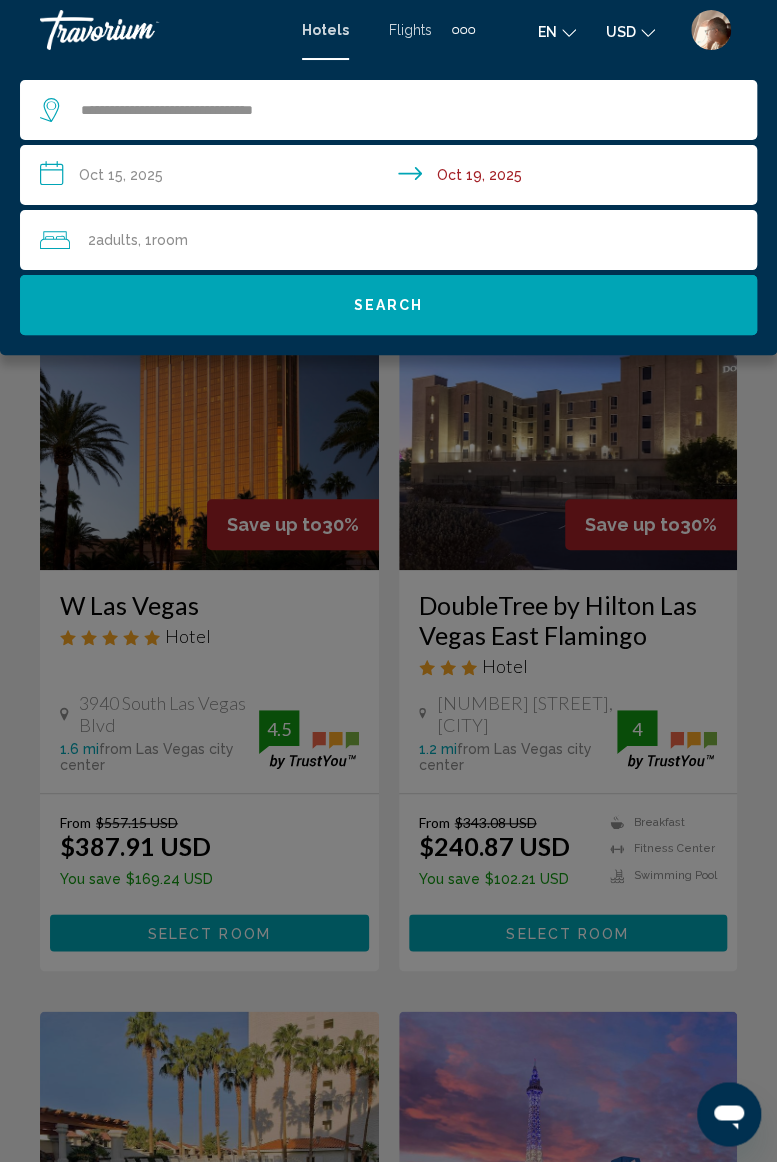 click on "Search" 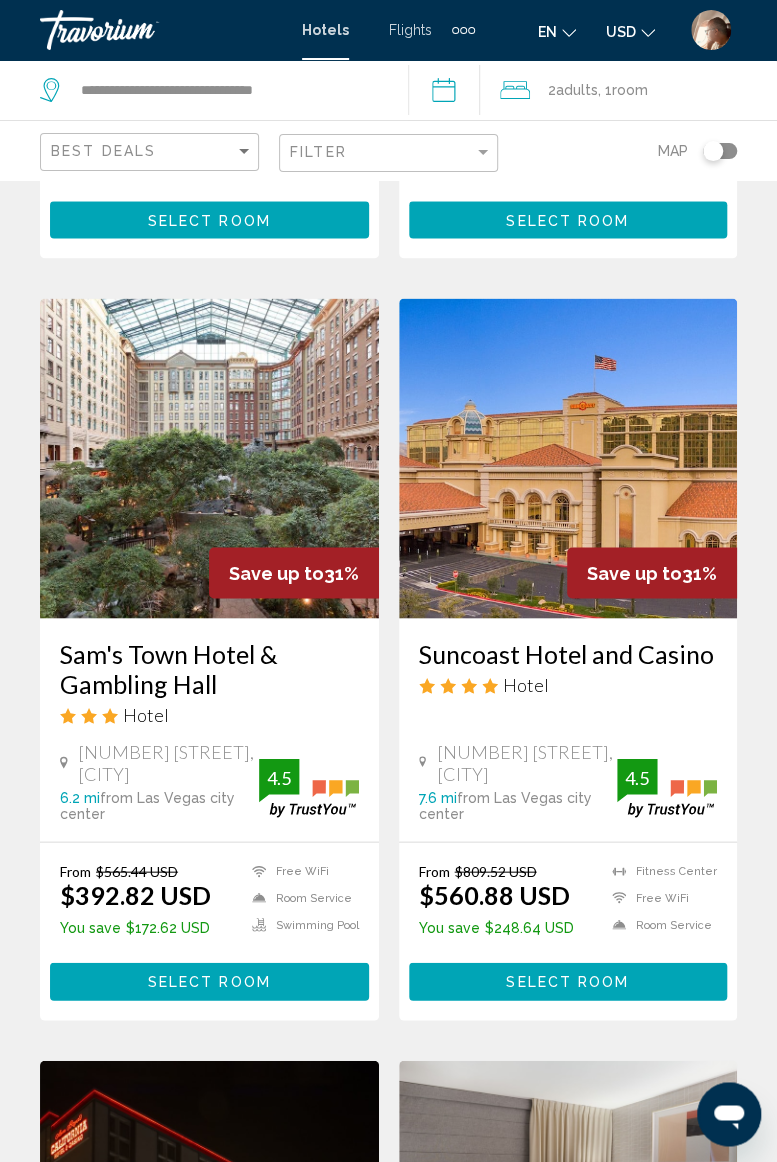 scroll, scrollTop: 2991, scrollLeft: 0, axis: vertical 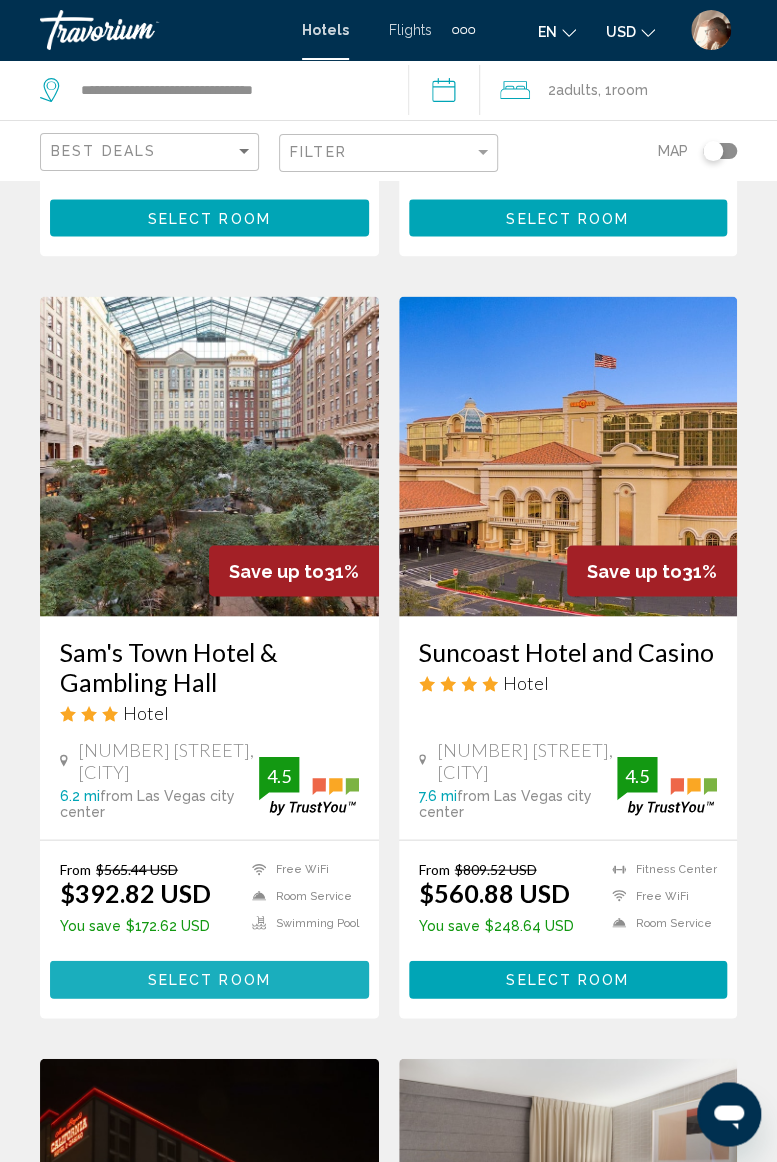 click on "Select Room" at bounding box center (209, 978) 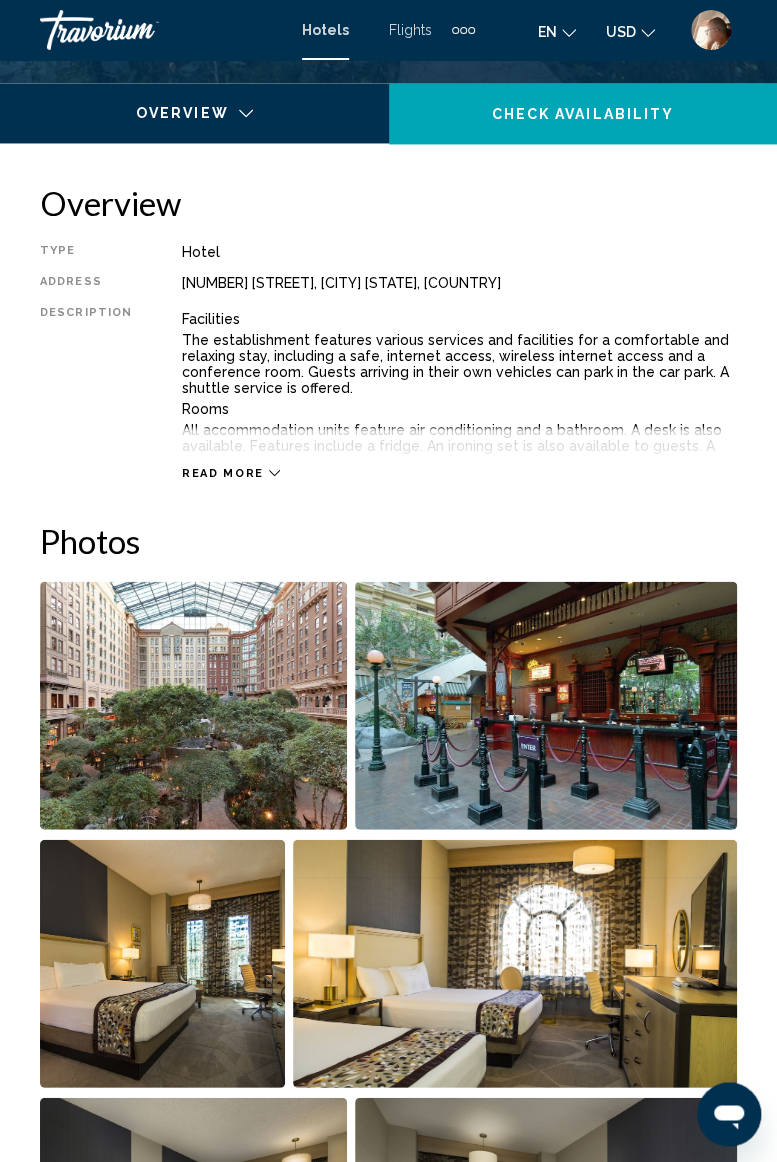 scroll, scrollTop: 932, scrollLeft: 0, axis: vertical 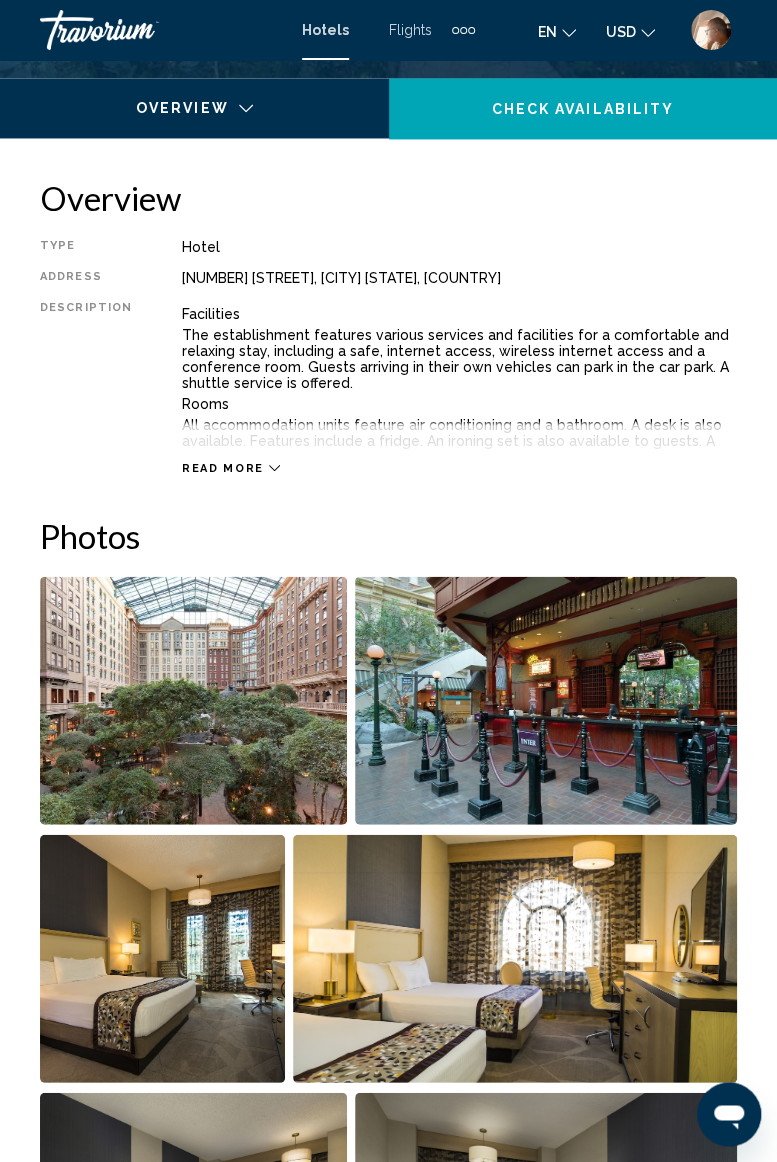 click at bounding box center [193, 700] 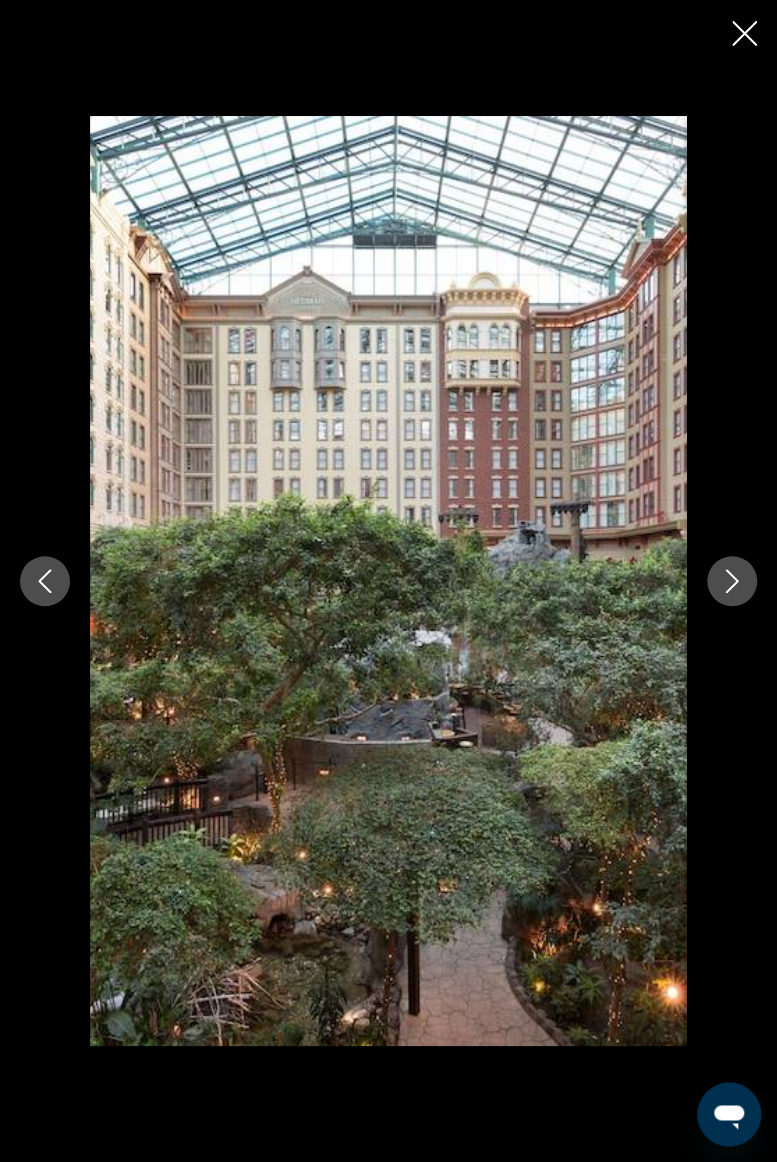 click 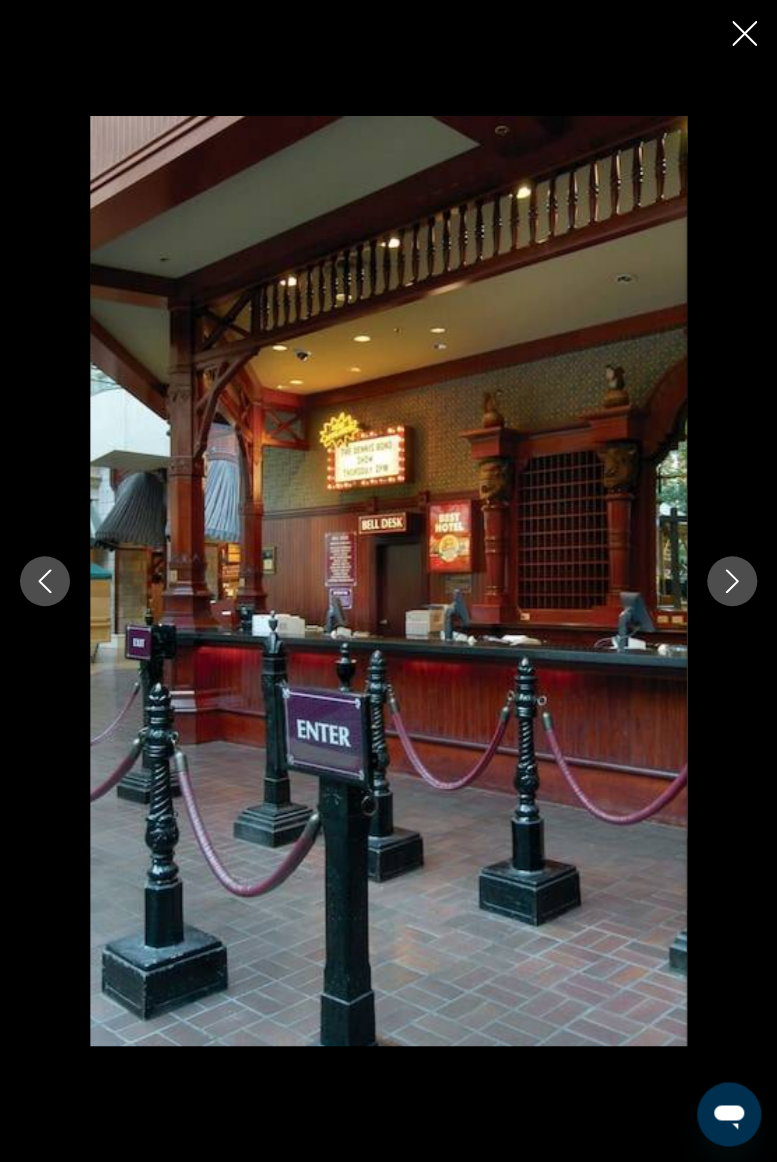 click 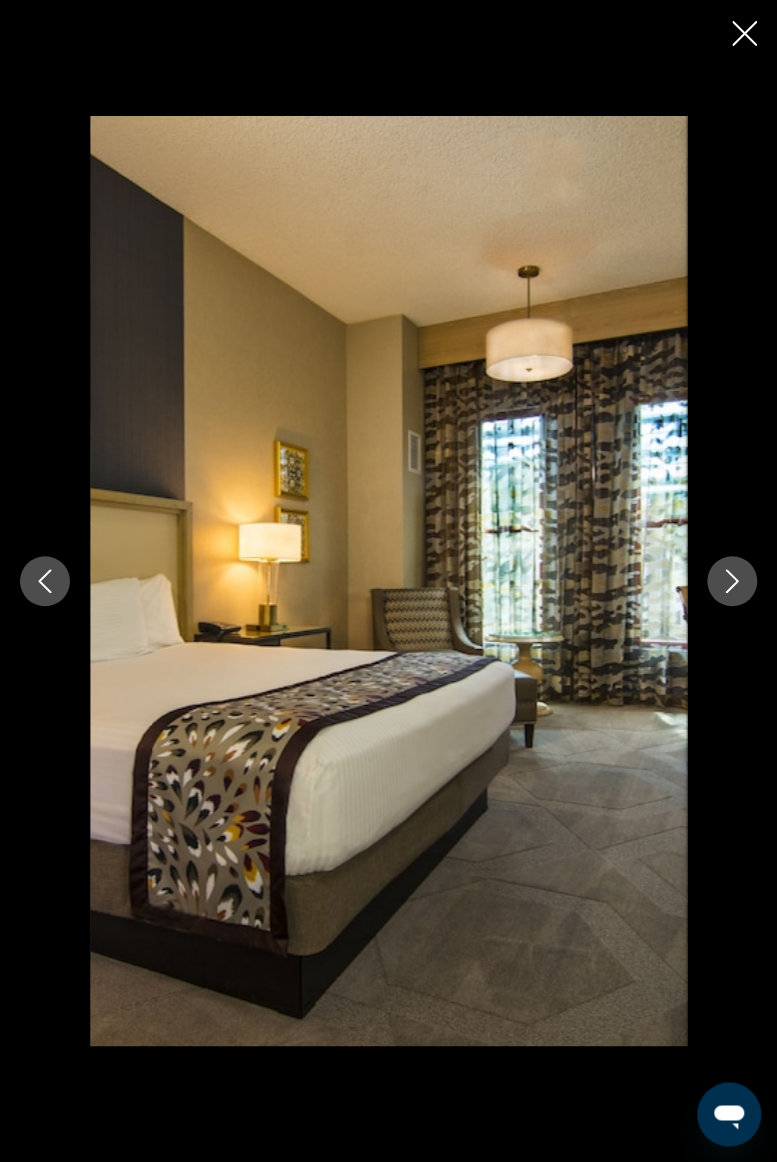 click 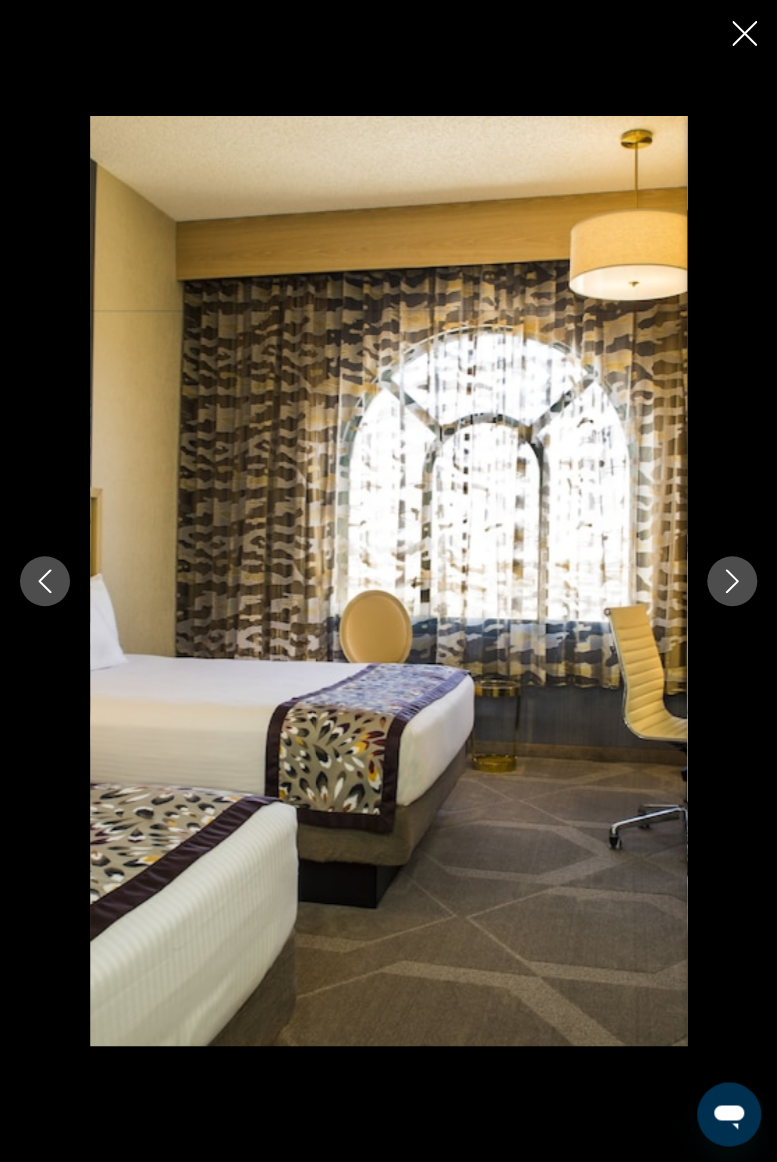 click at bounding box center (732, 581) 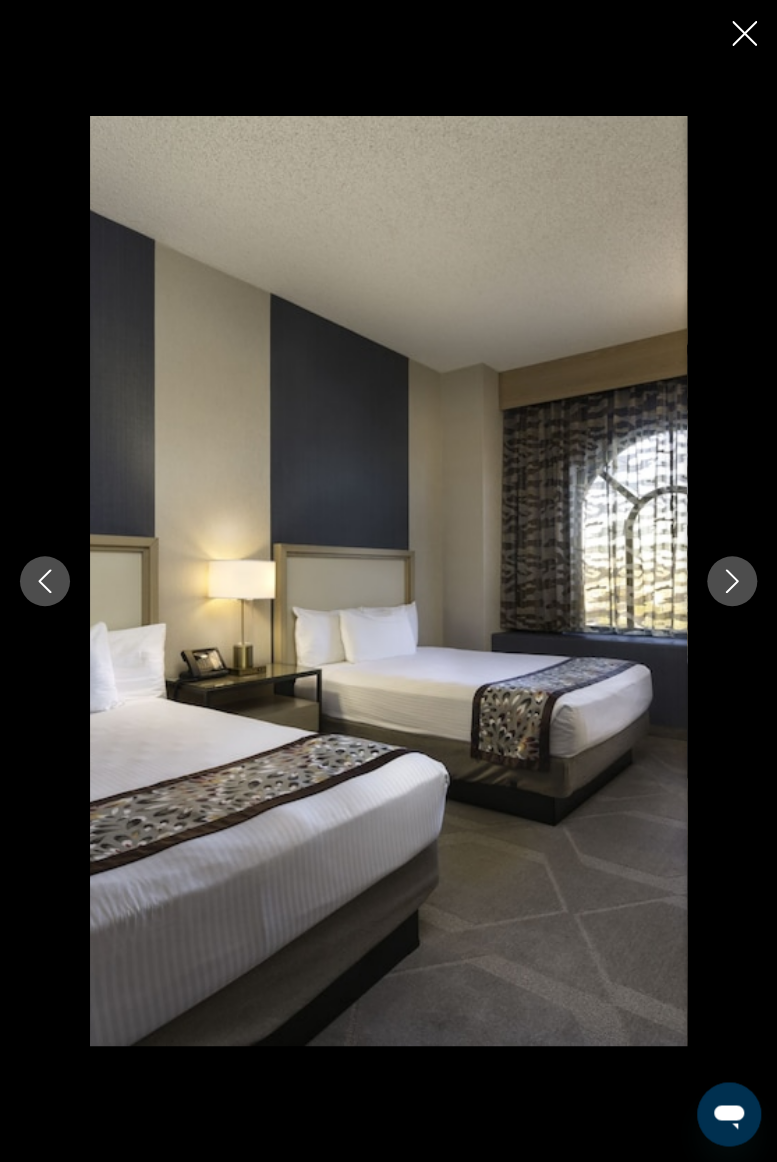 click 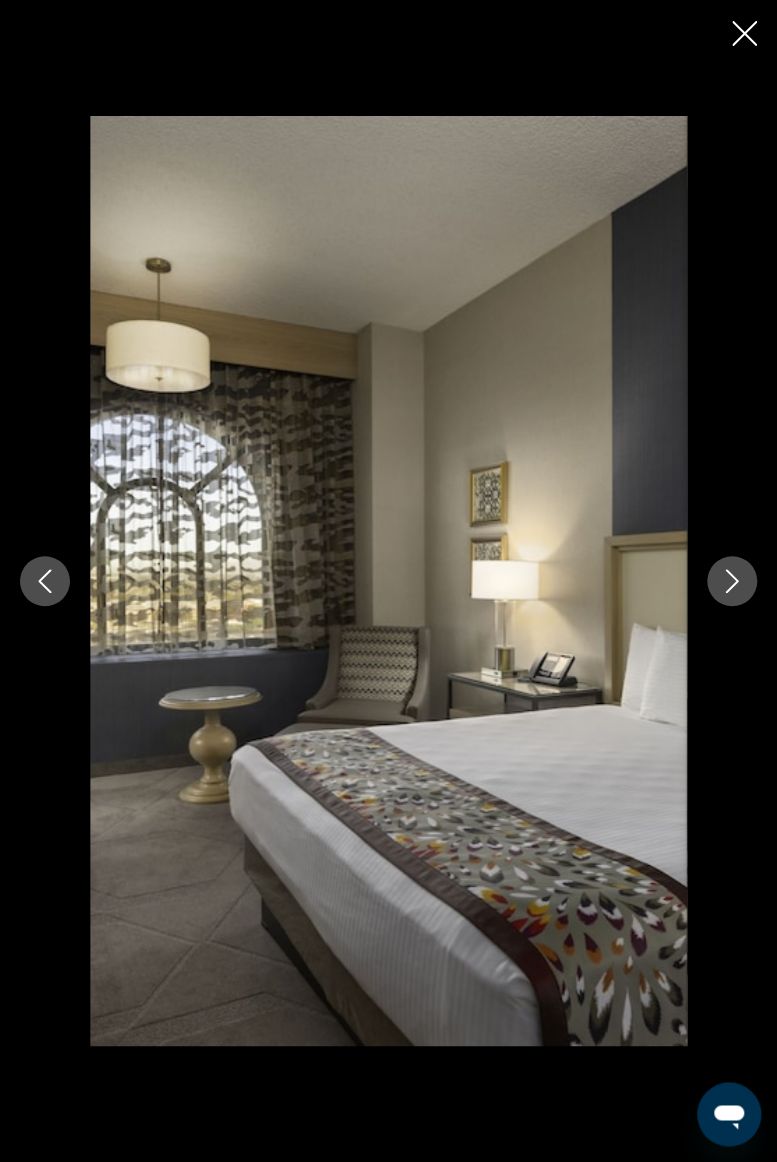click 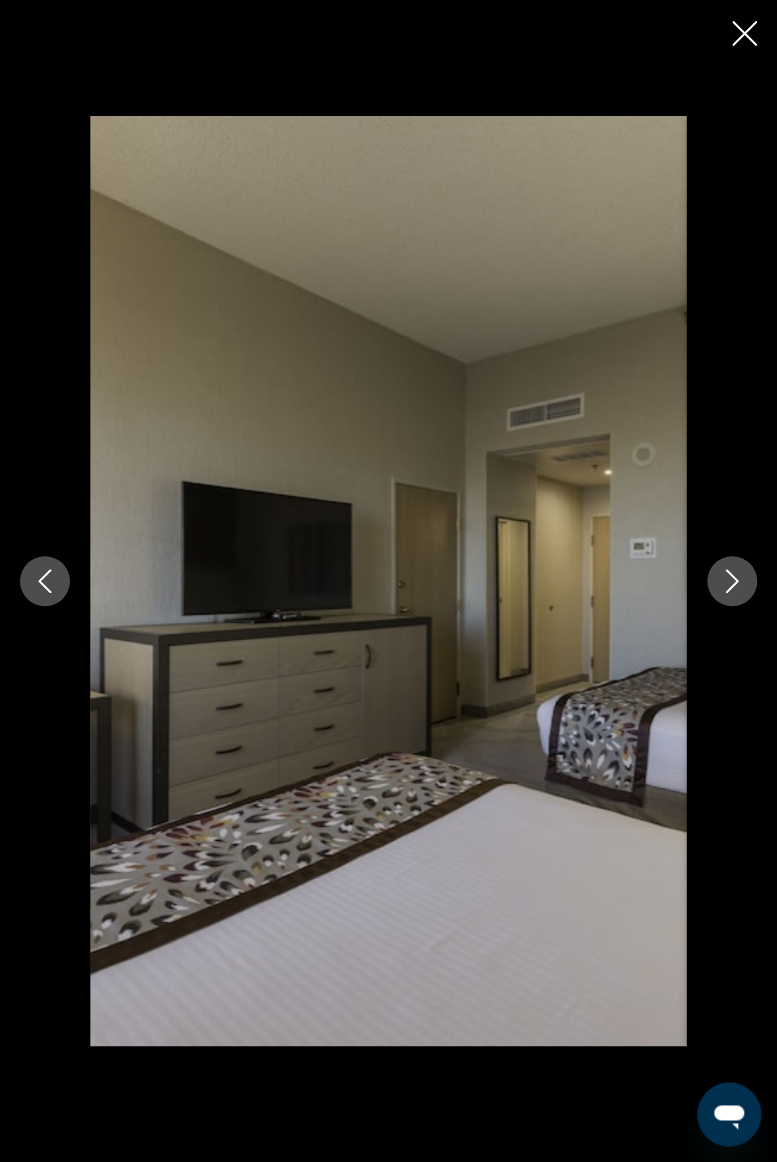 click 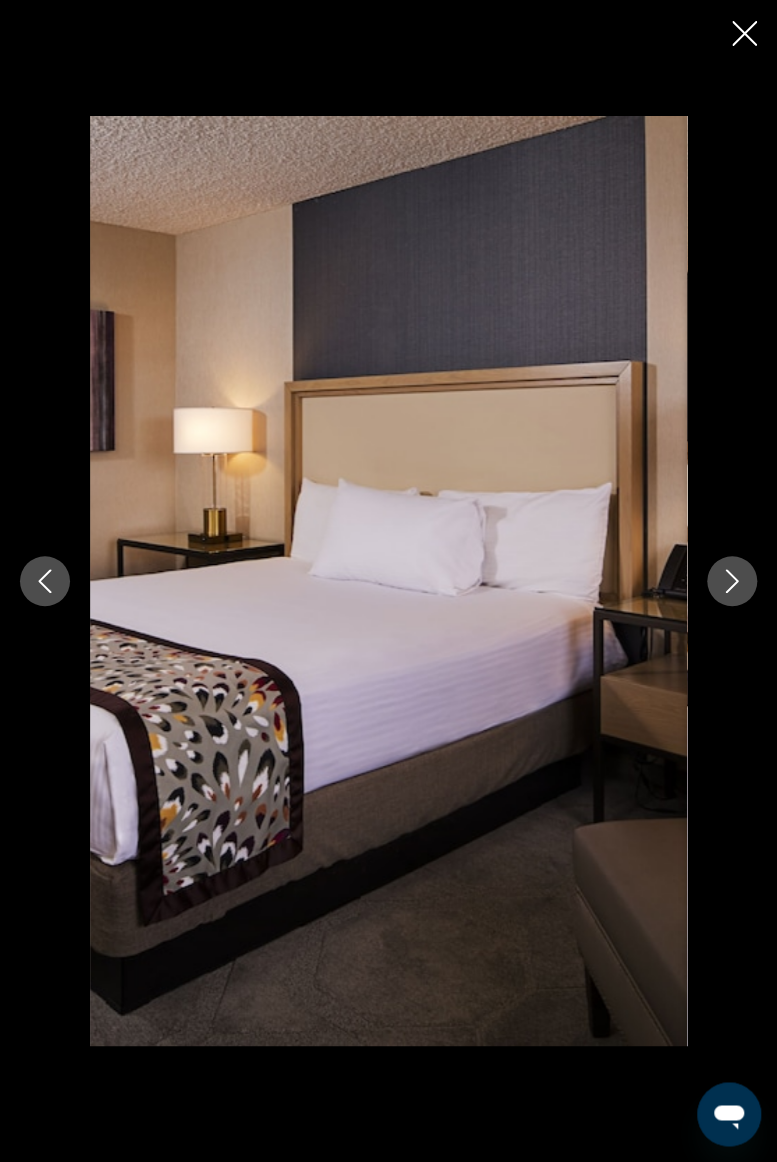 click 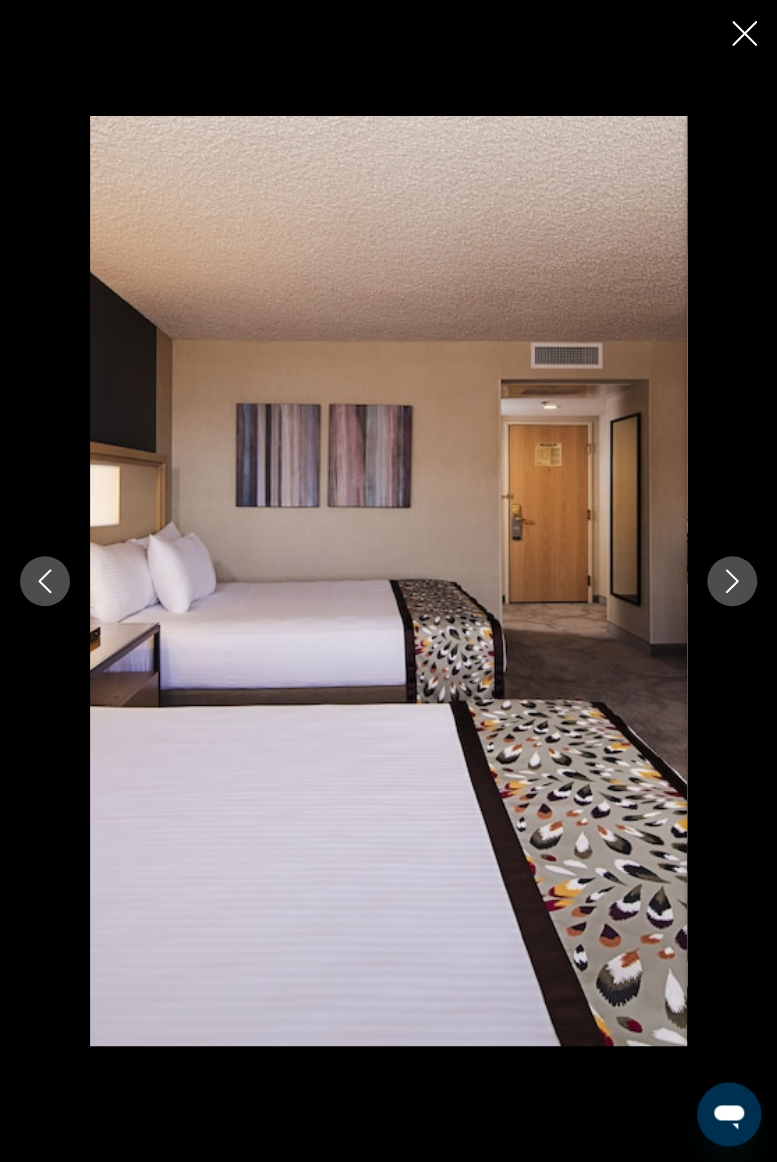 click 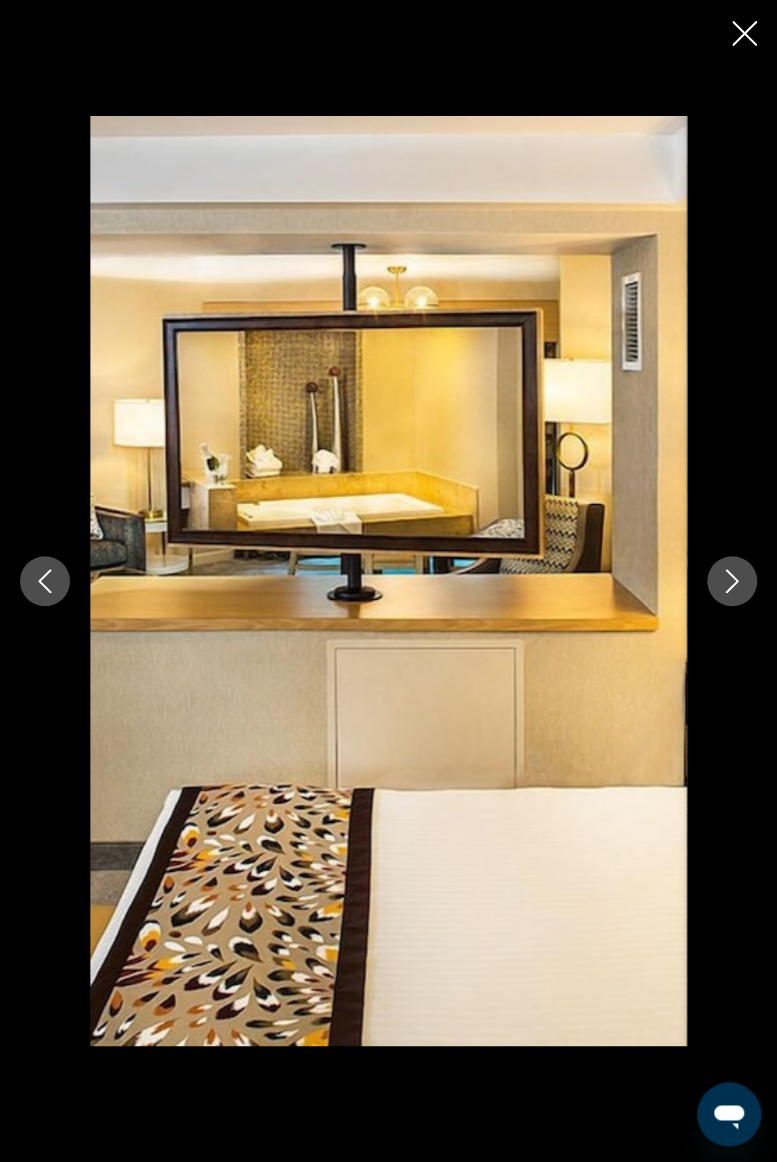click 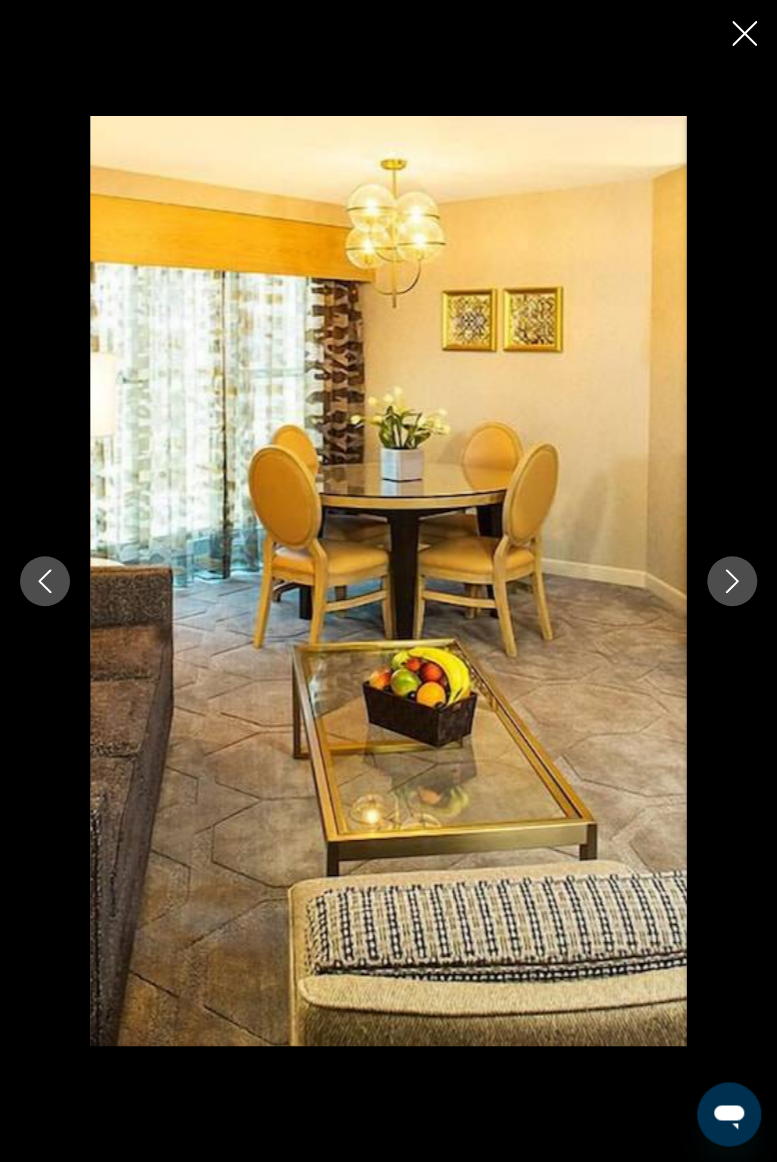 click 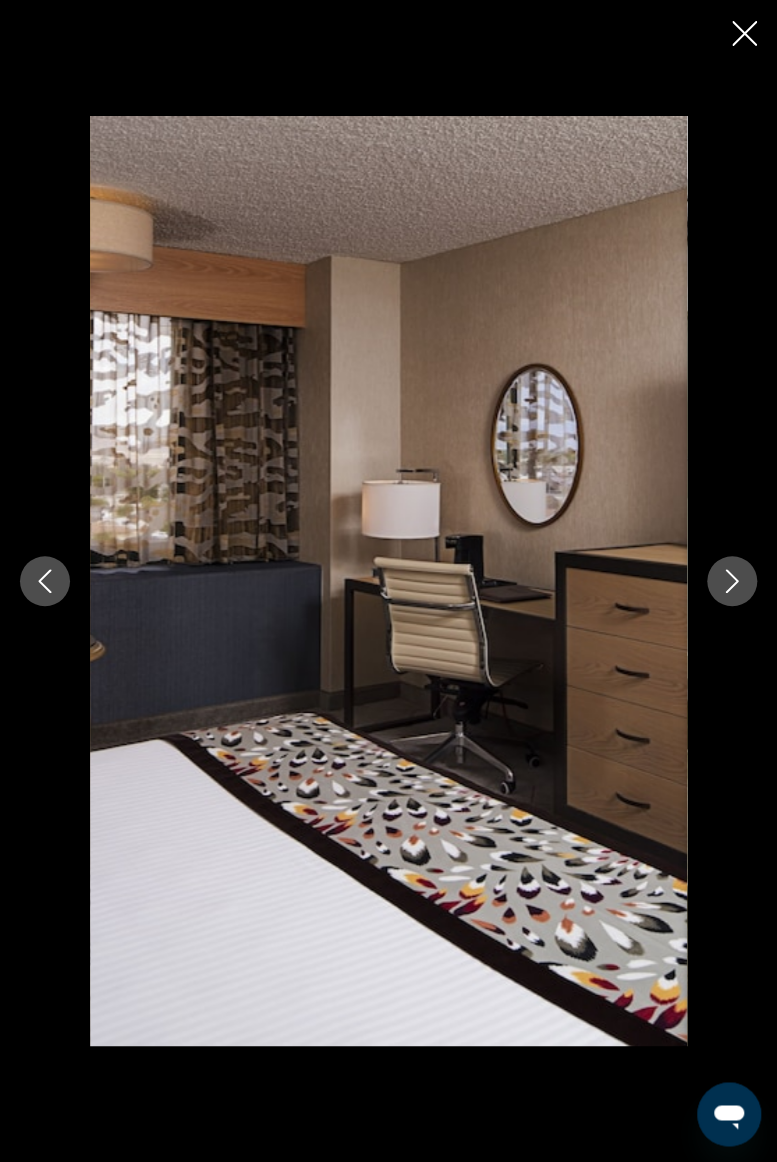 click 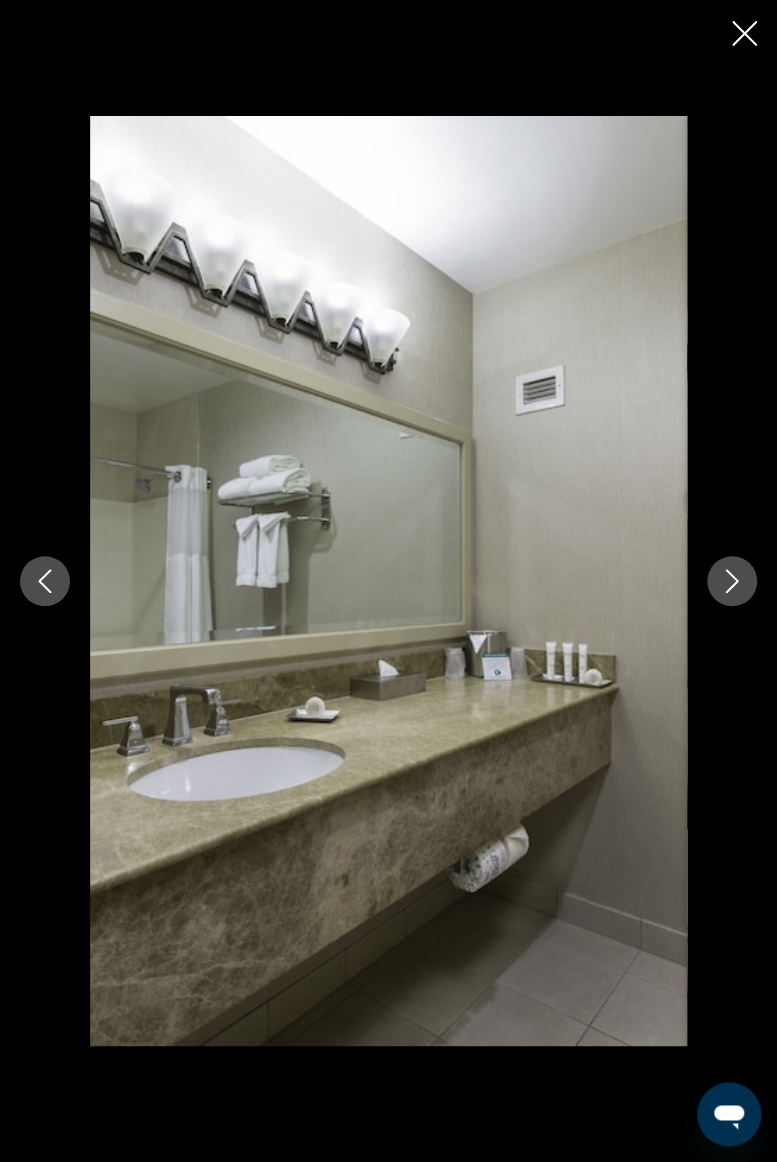 click 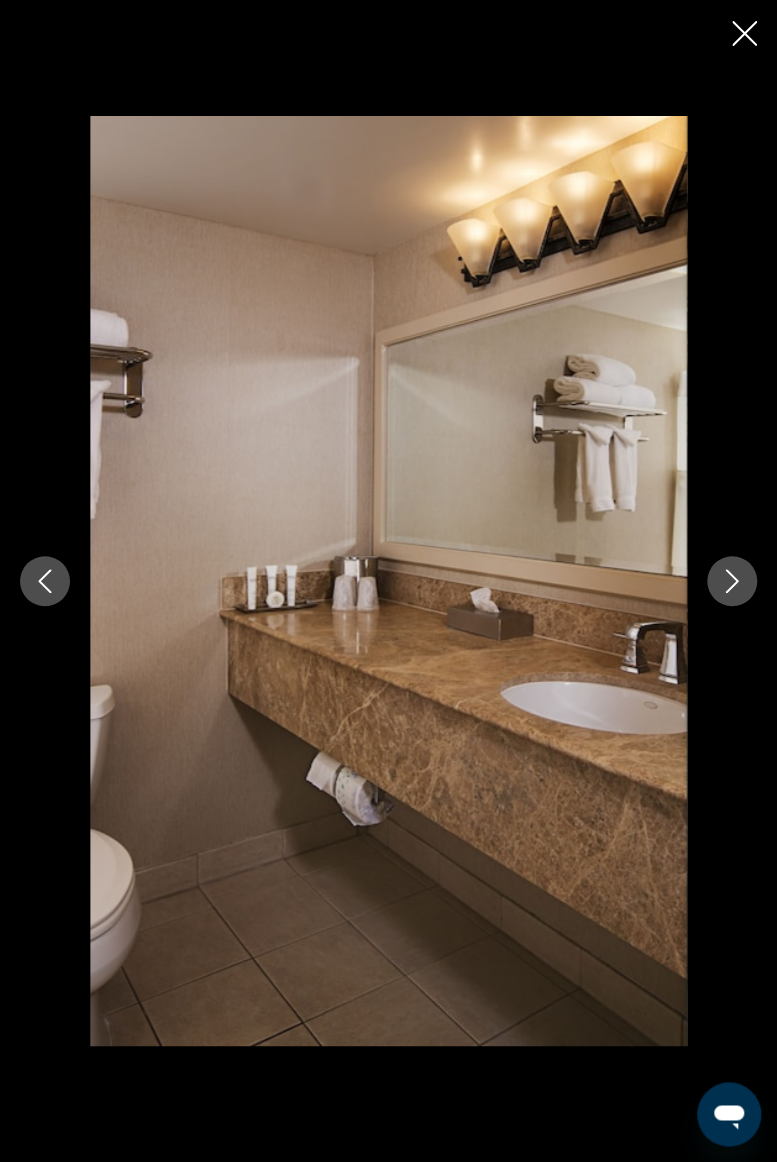 click 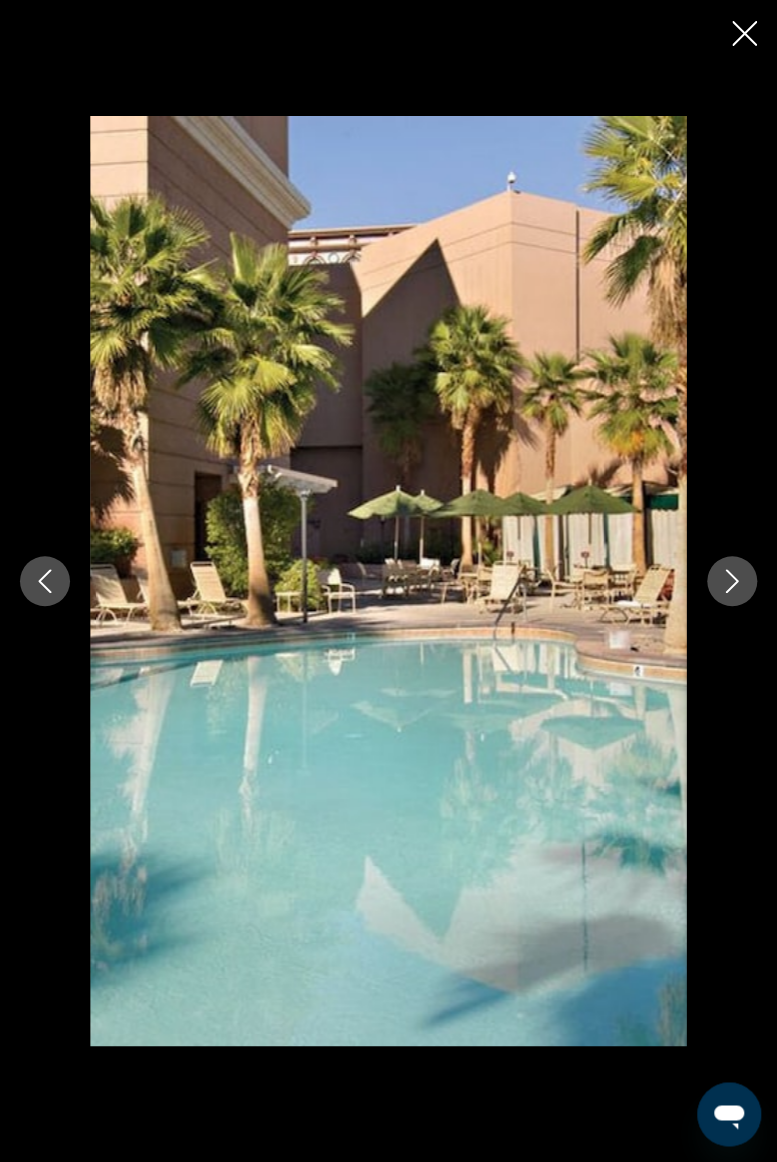 click 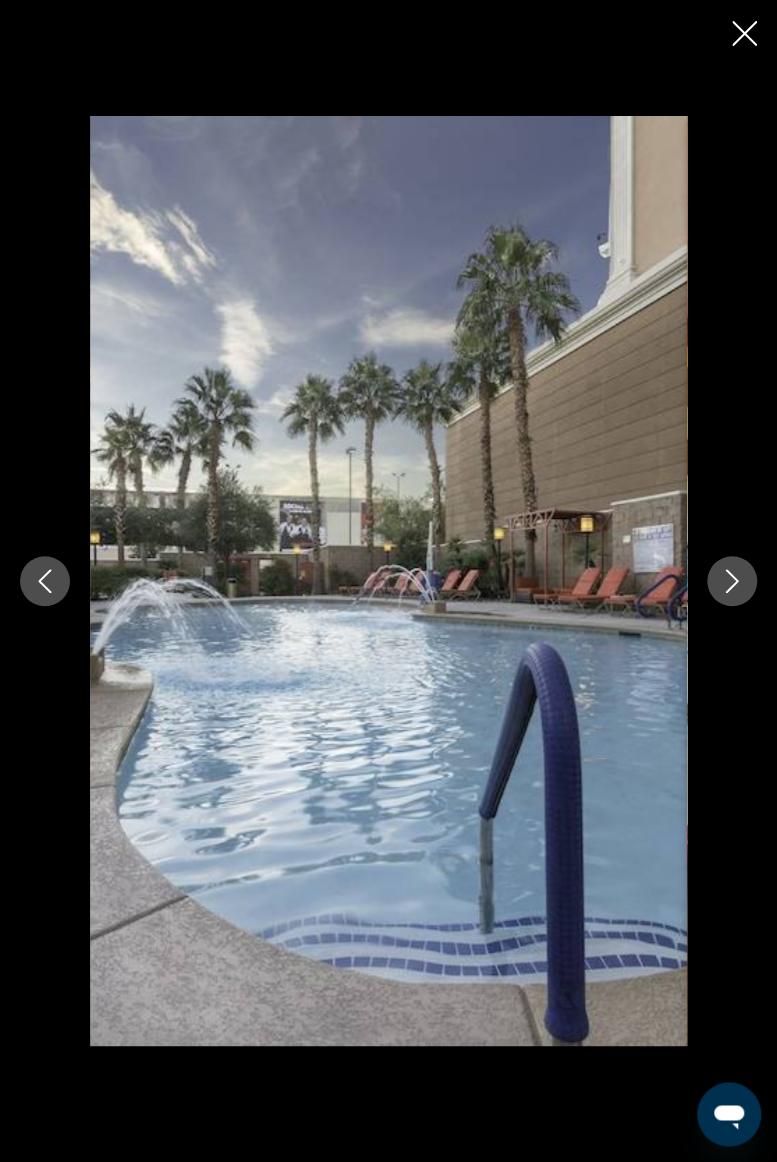 click 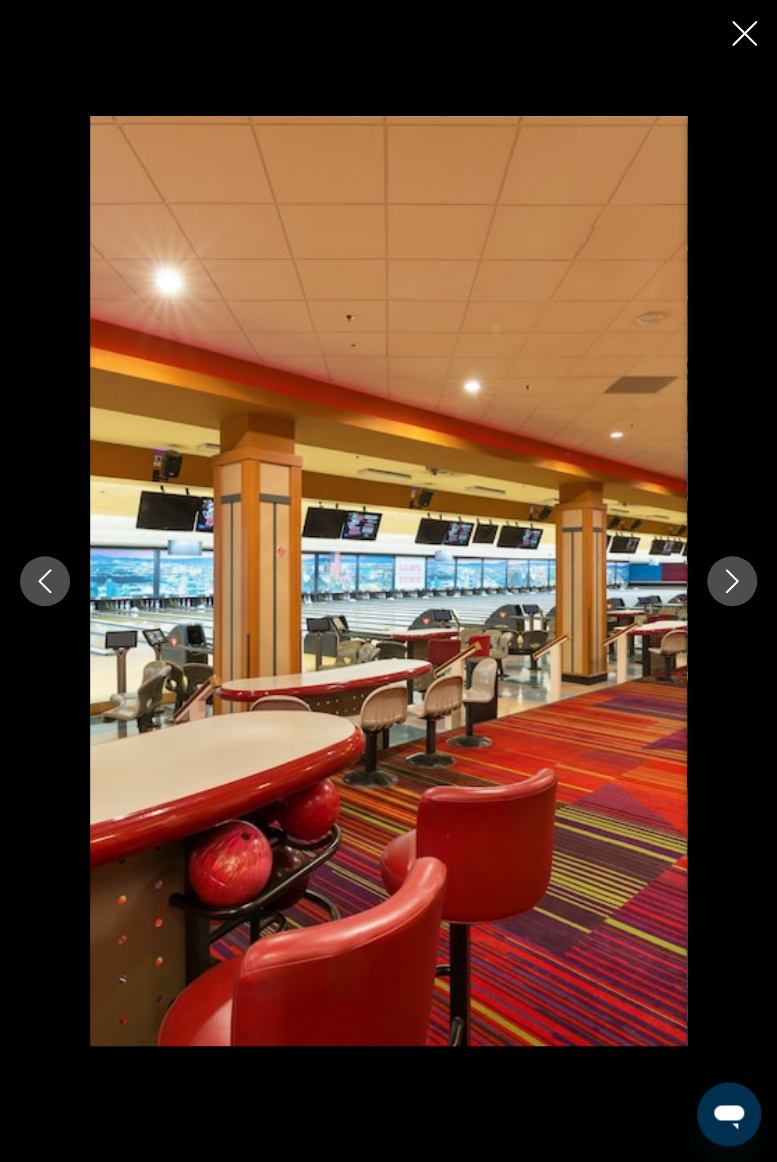 click at bounding box center [732, 581] 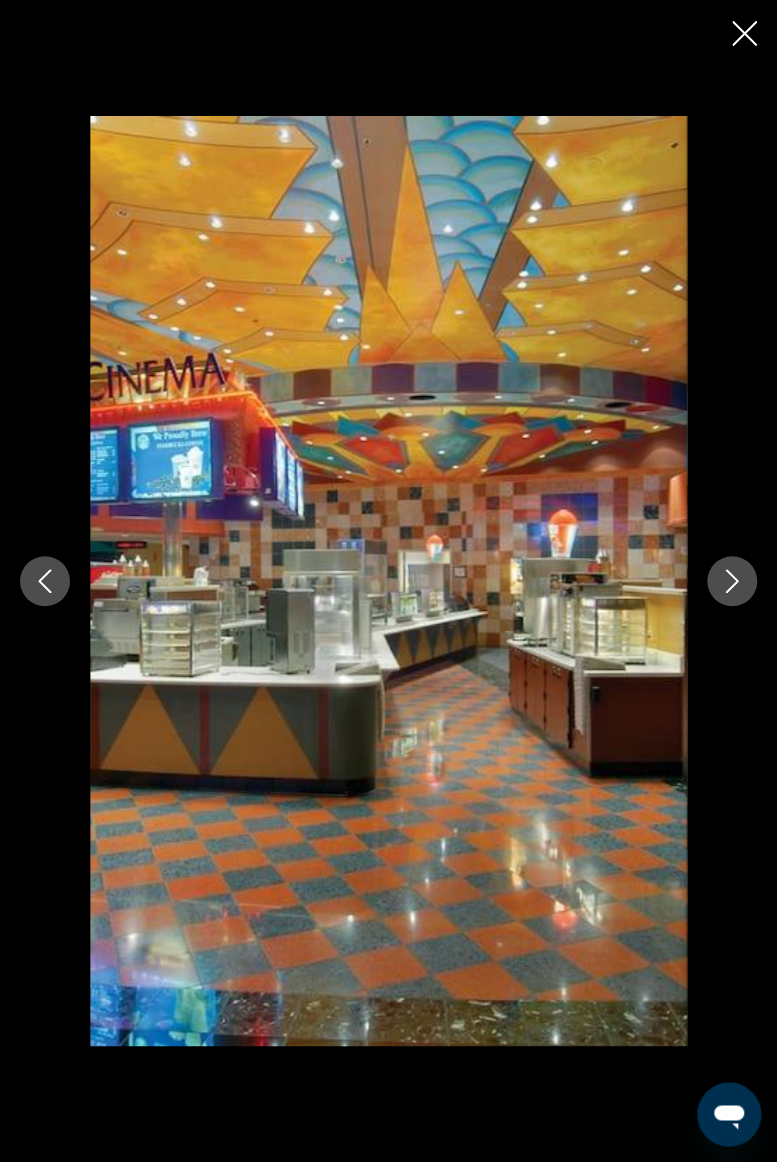 click at bounding box center (732, 581) 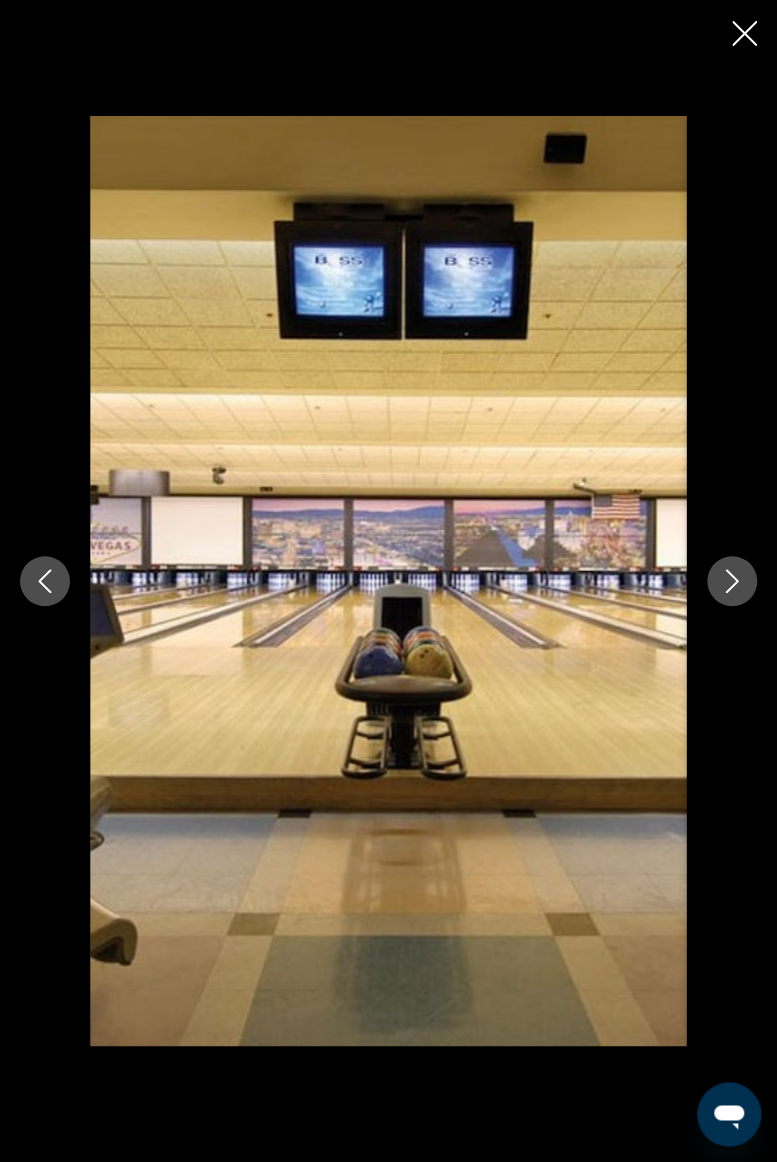 click at bounding box center (732, 581) 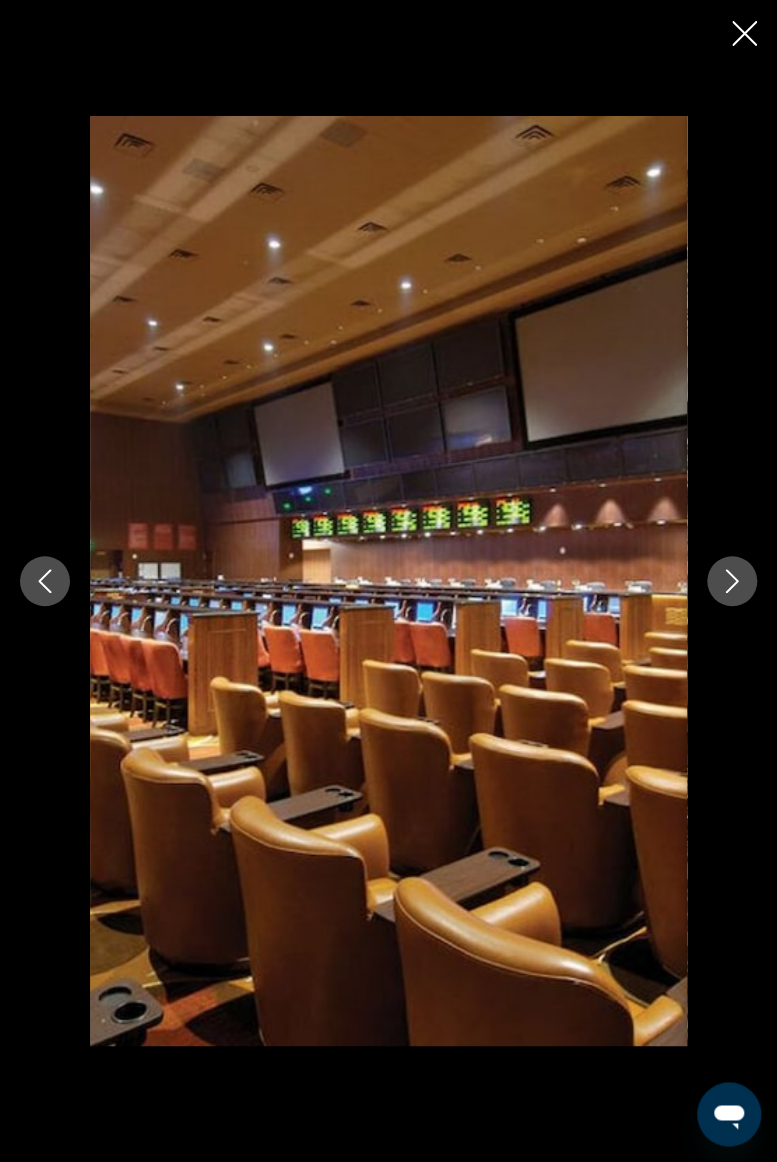 click at bounding box center [732, 581] 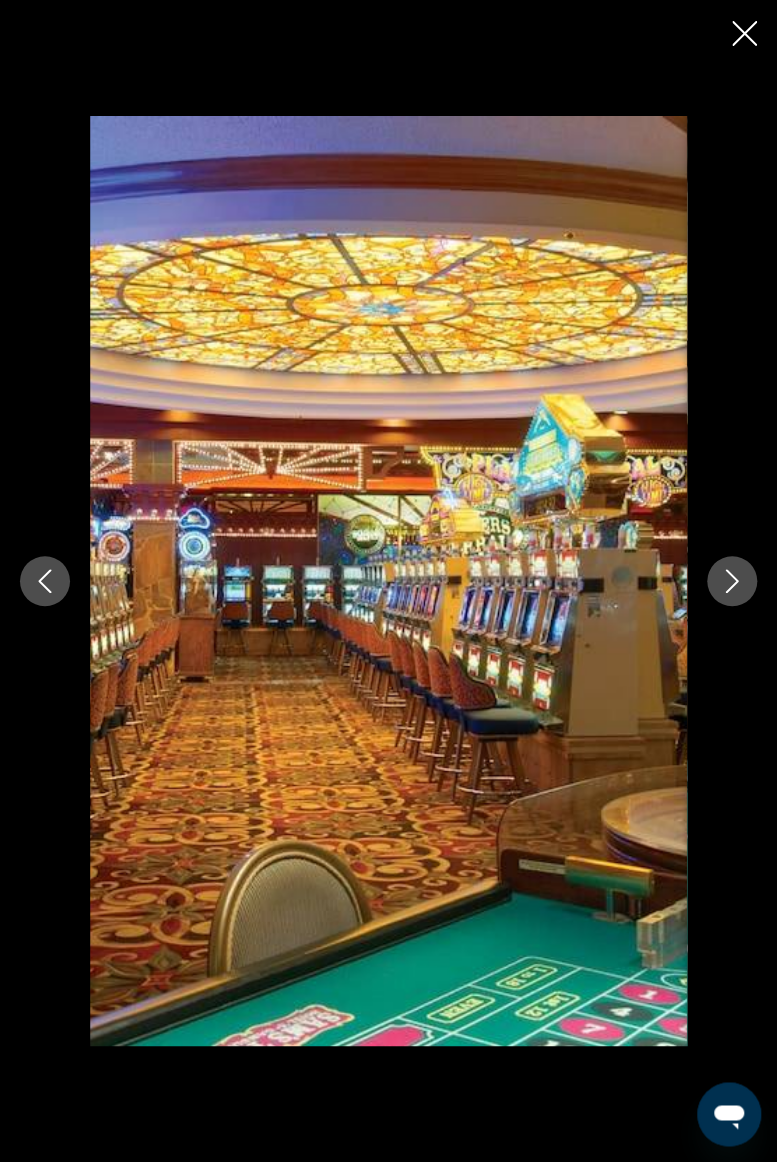 click 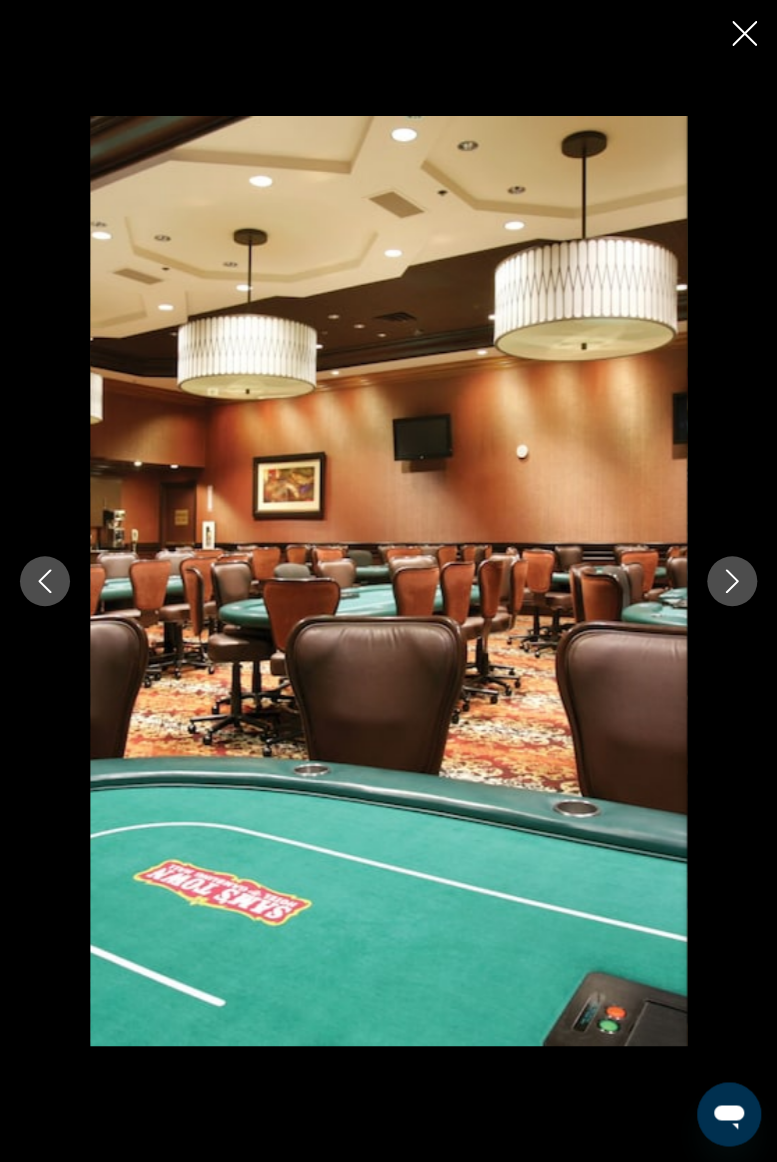 click 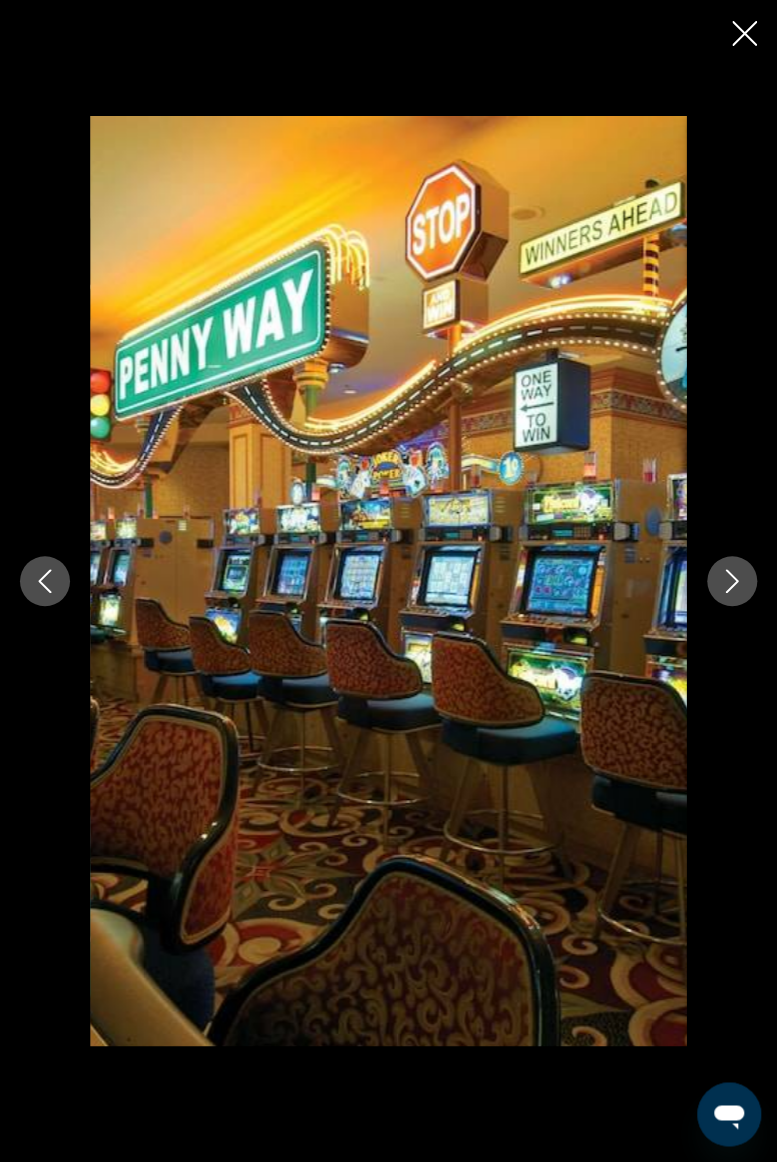 click 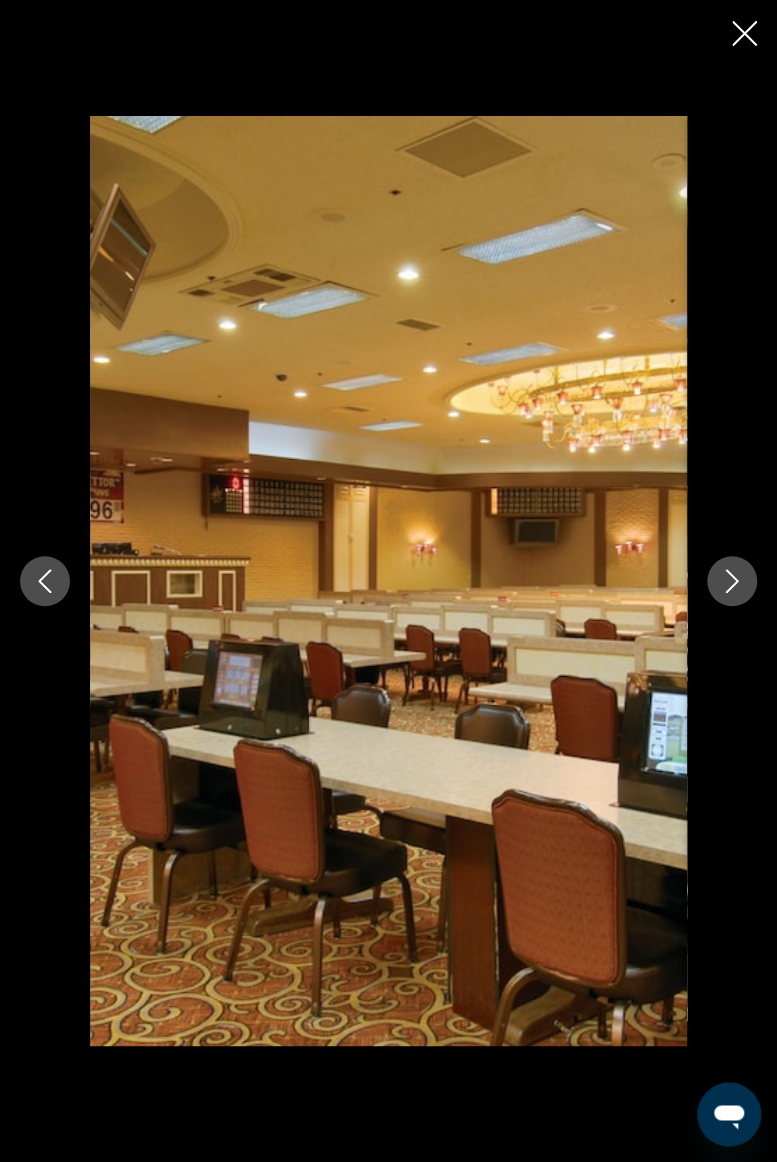 click 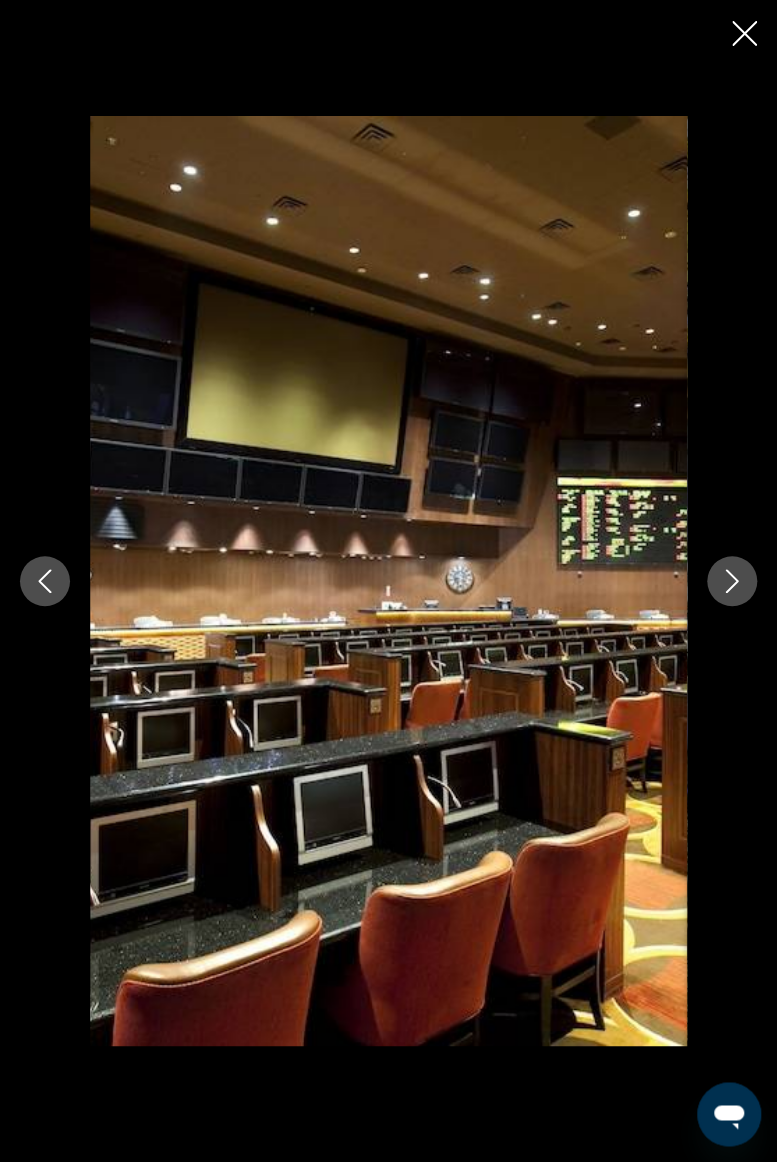click 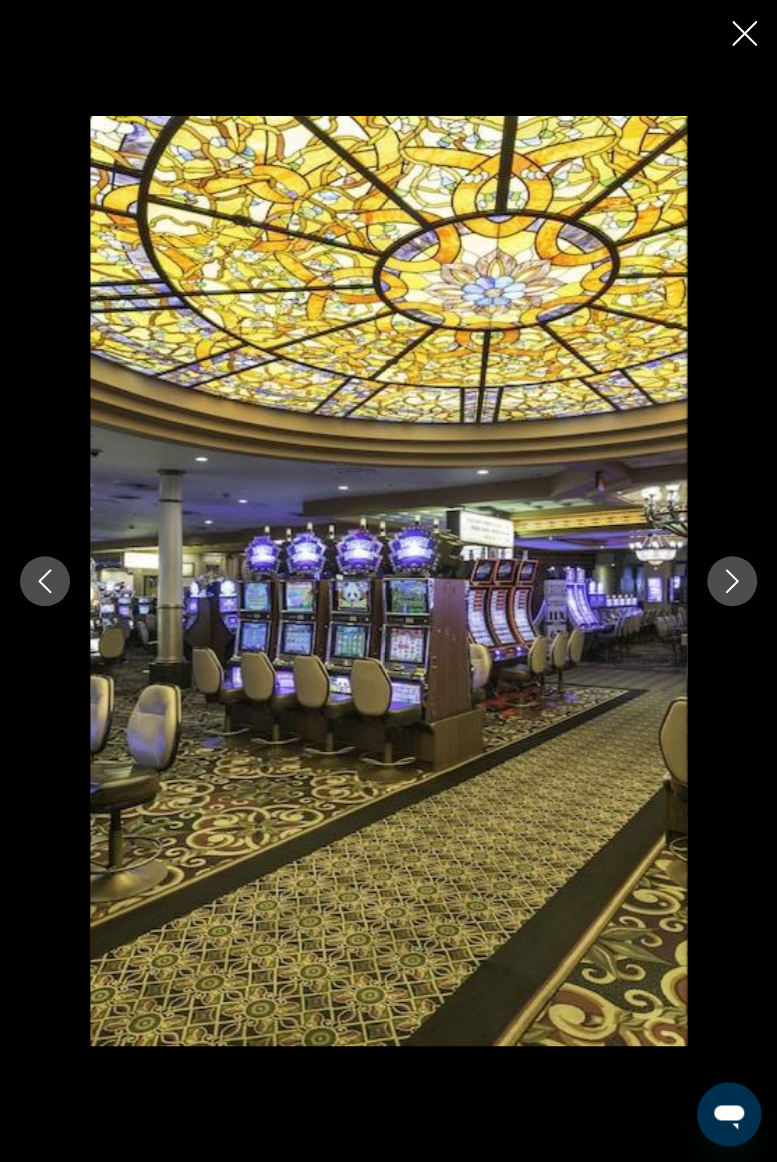 click 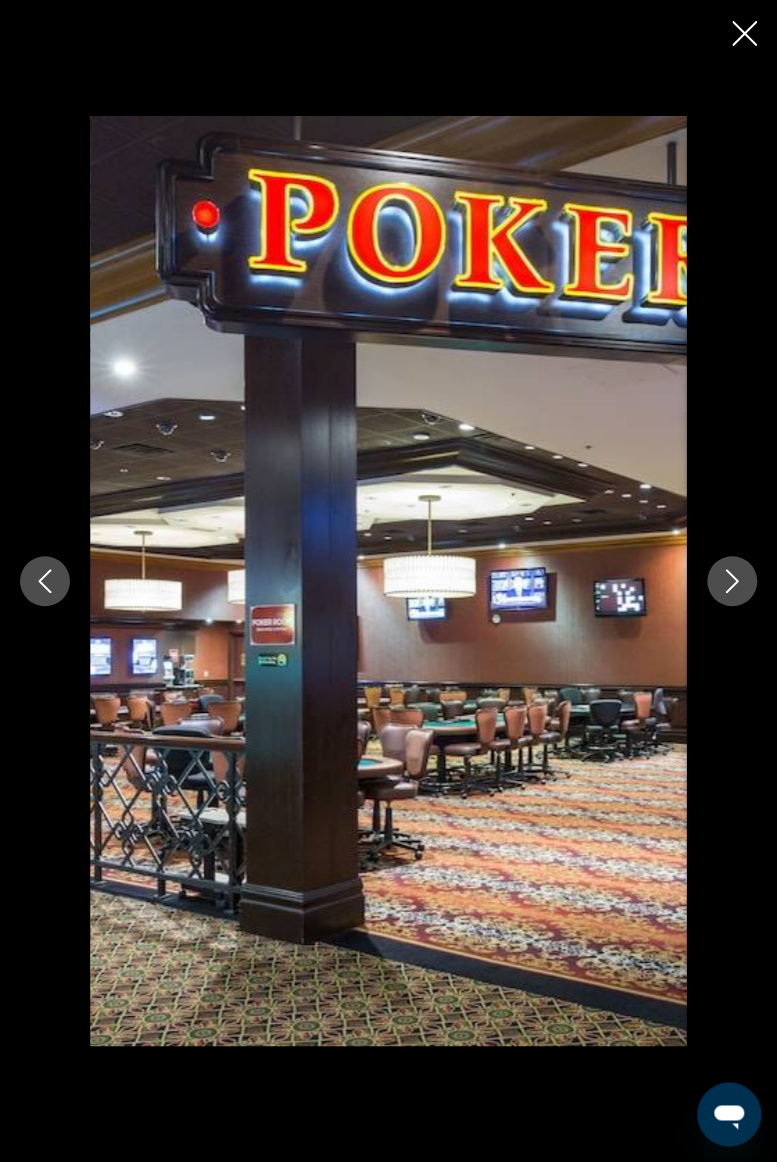 click 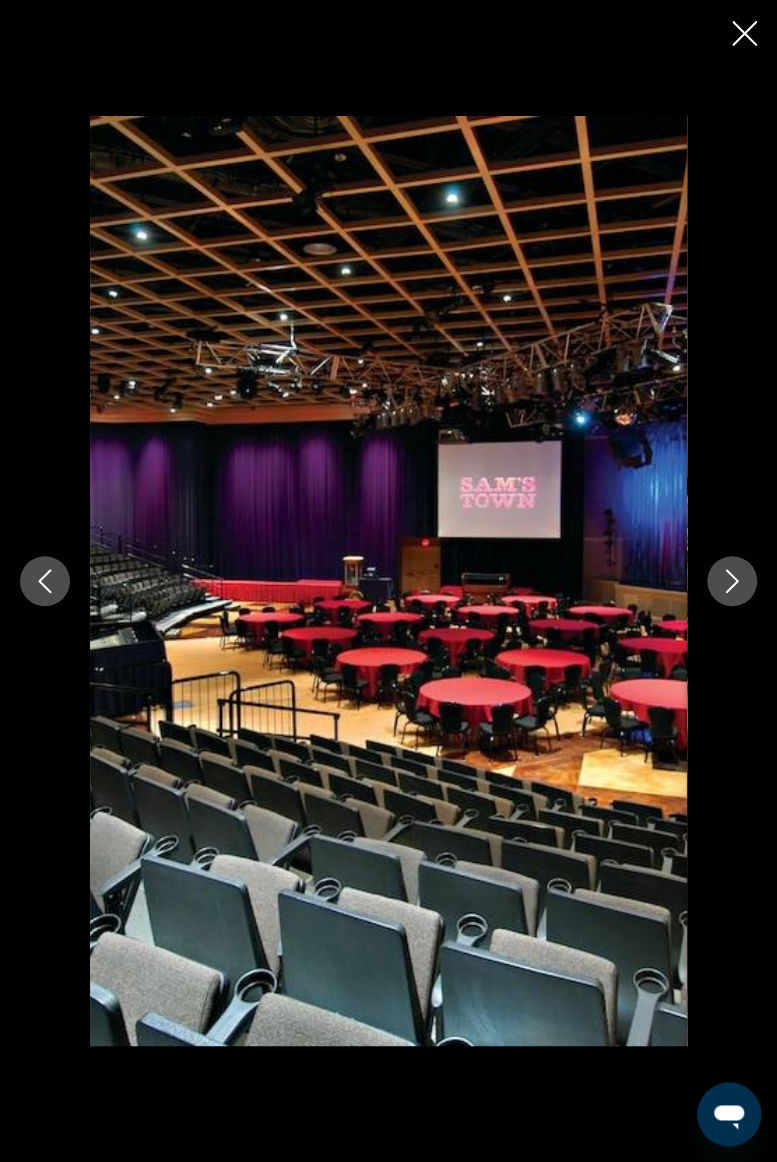 click 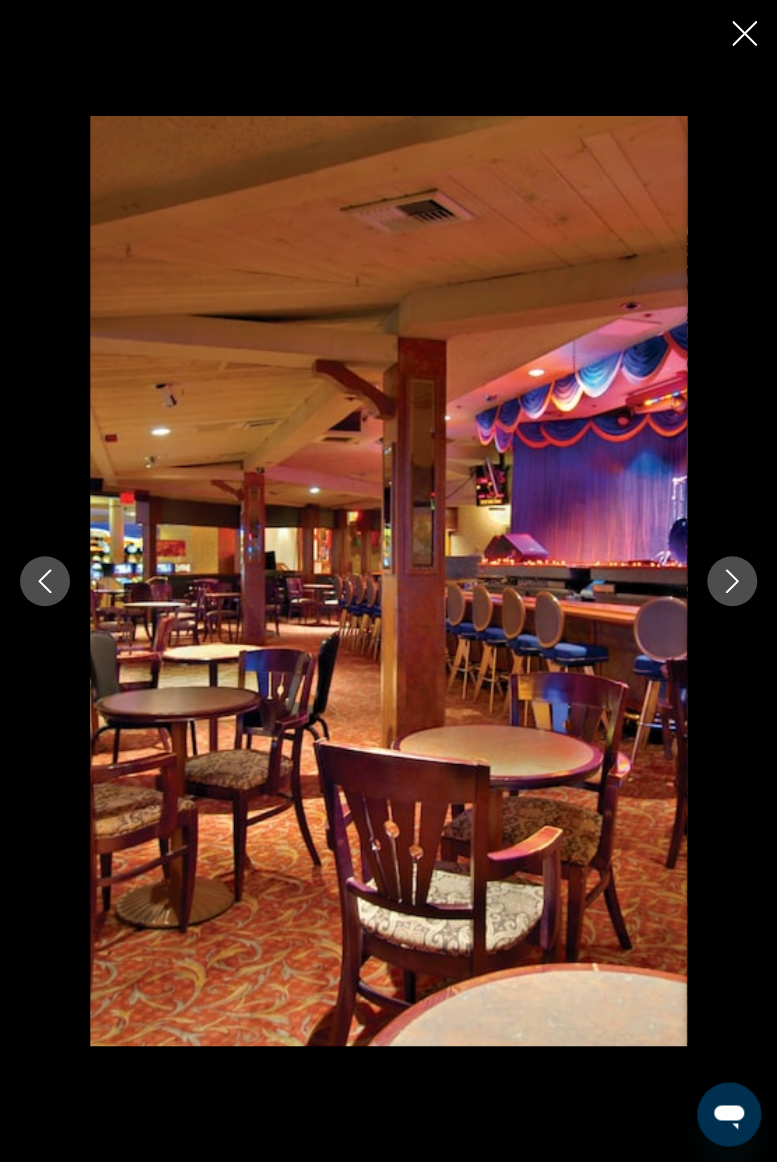 click 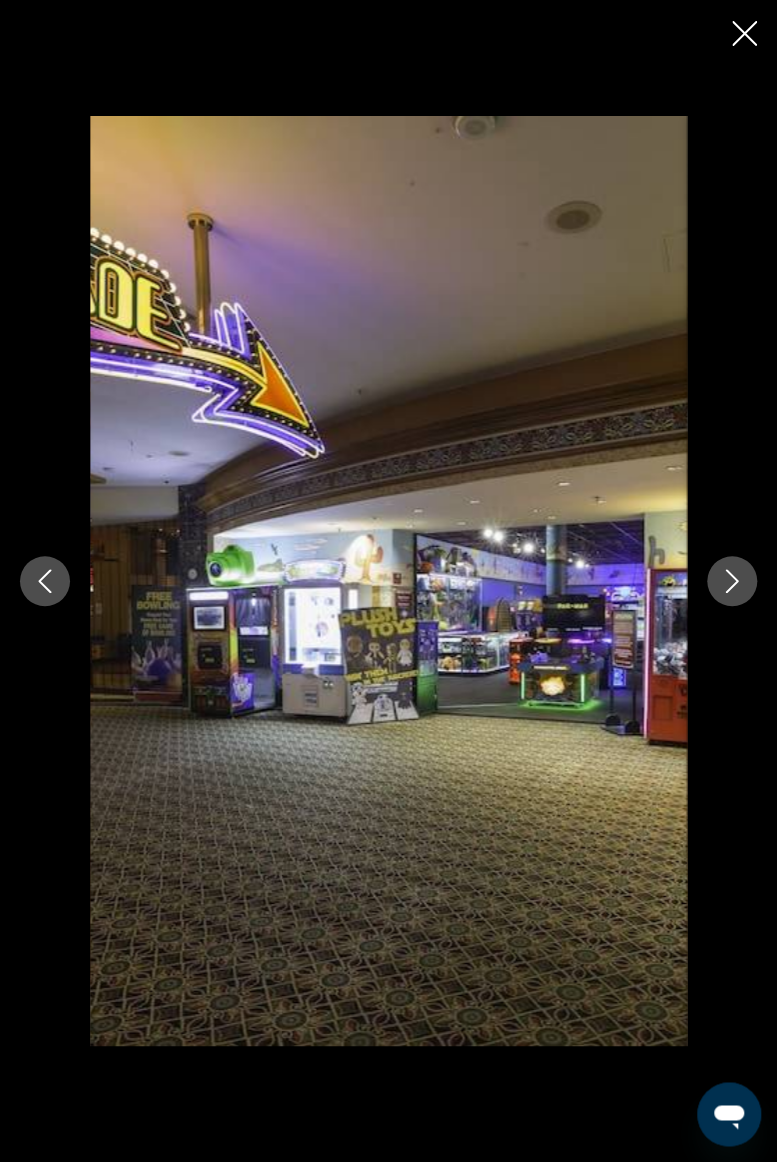 click 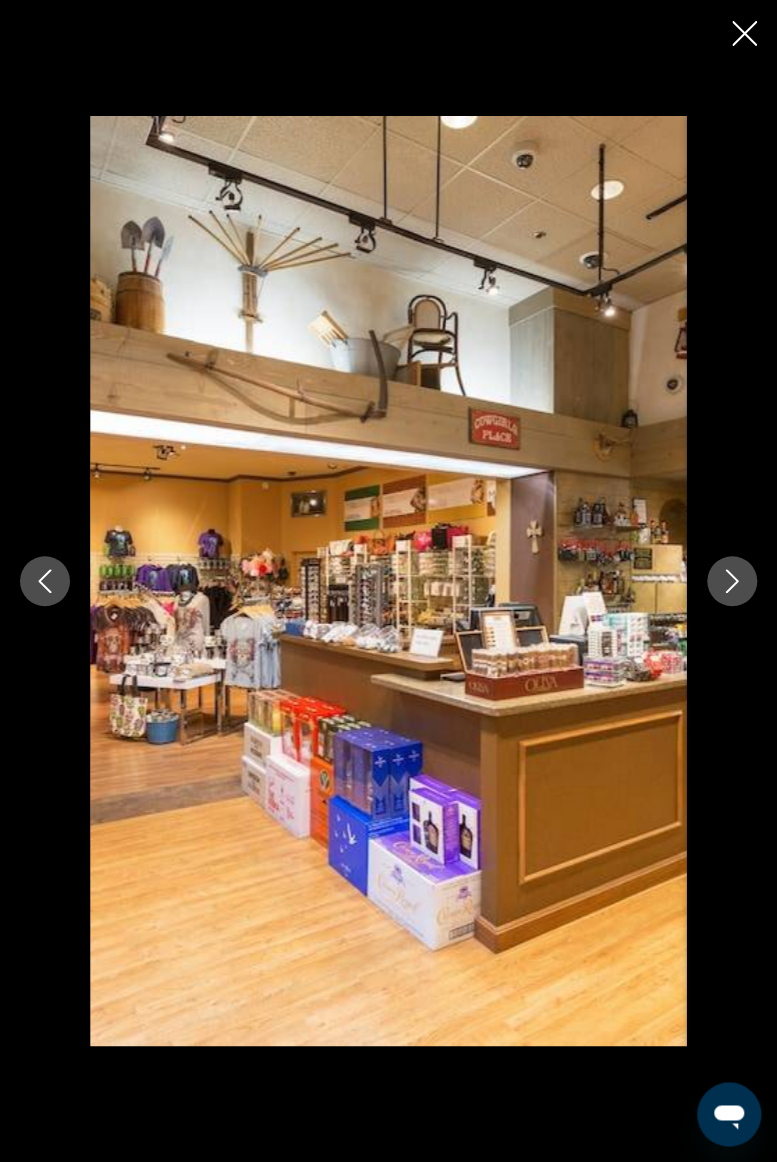 click 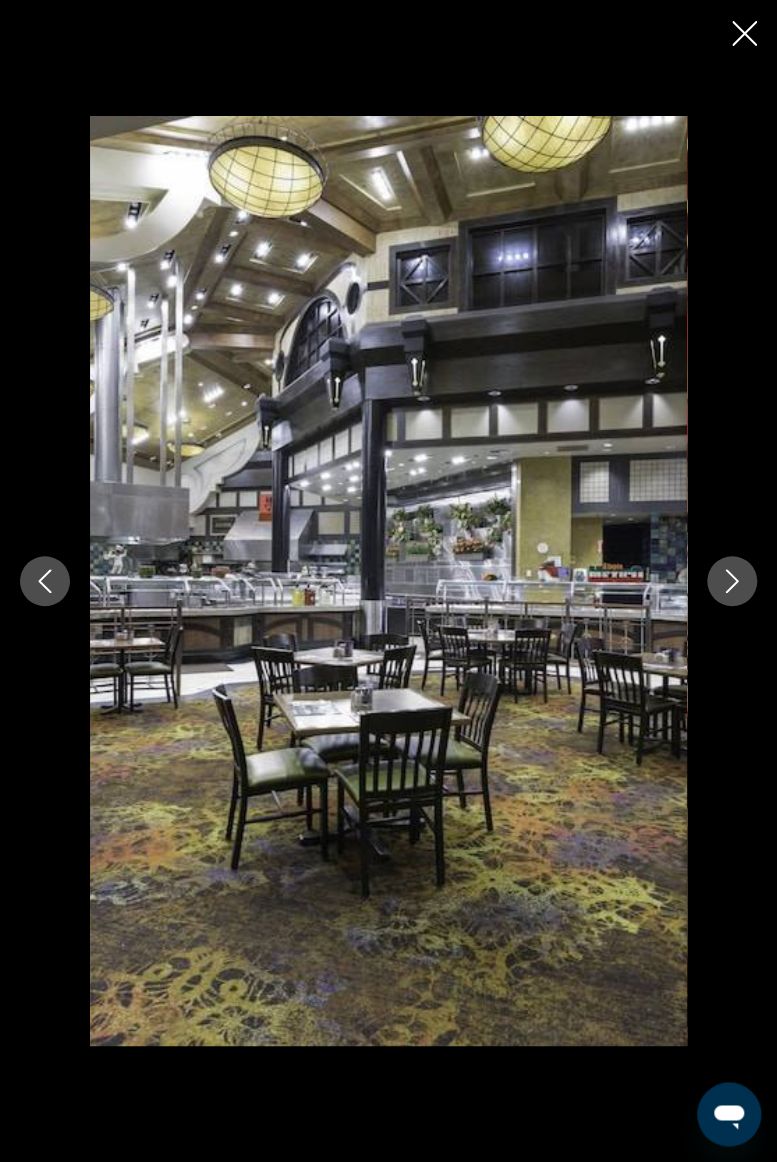 click 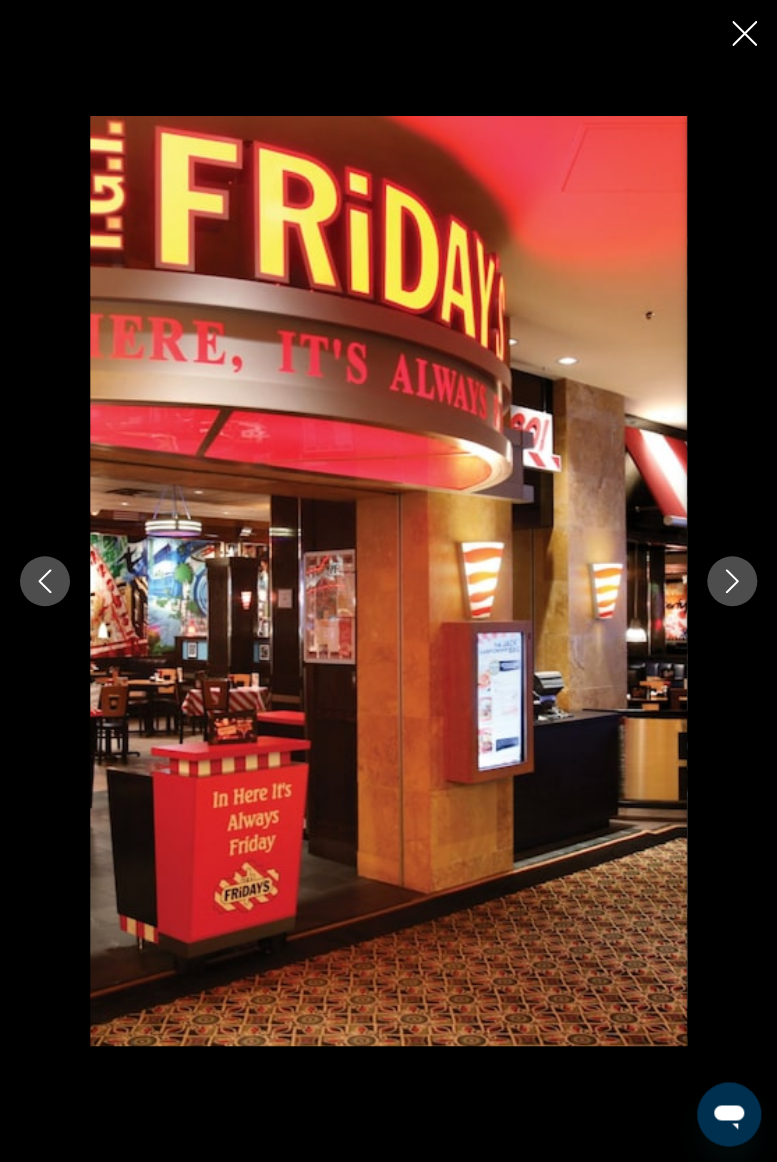 click 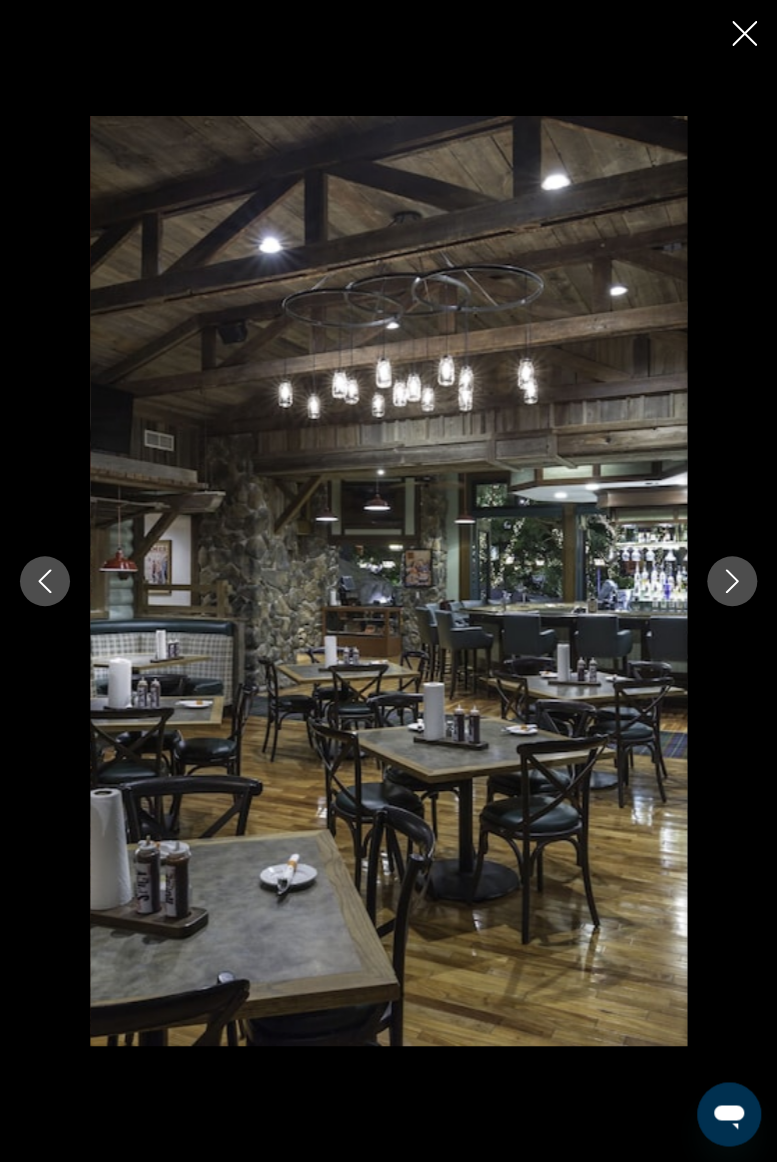click 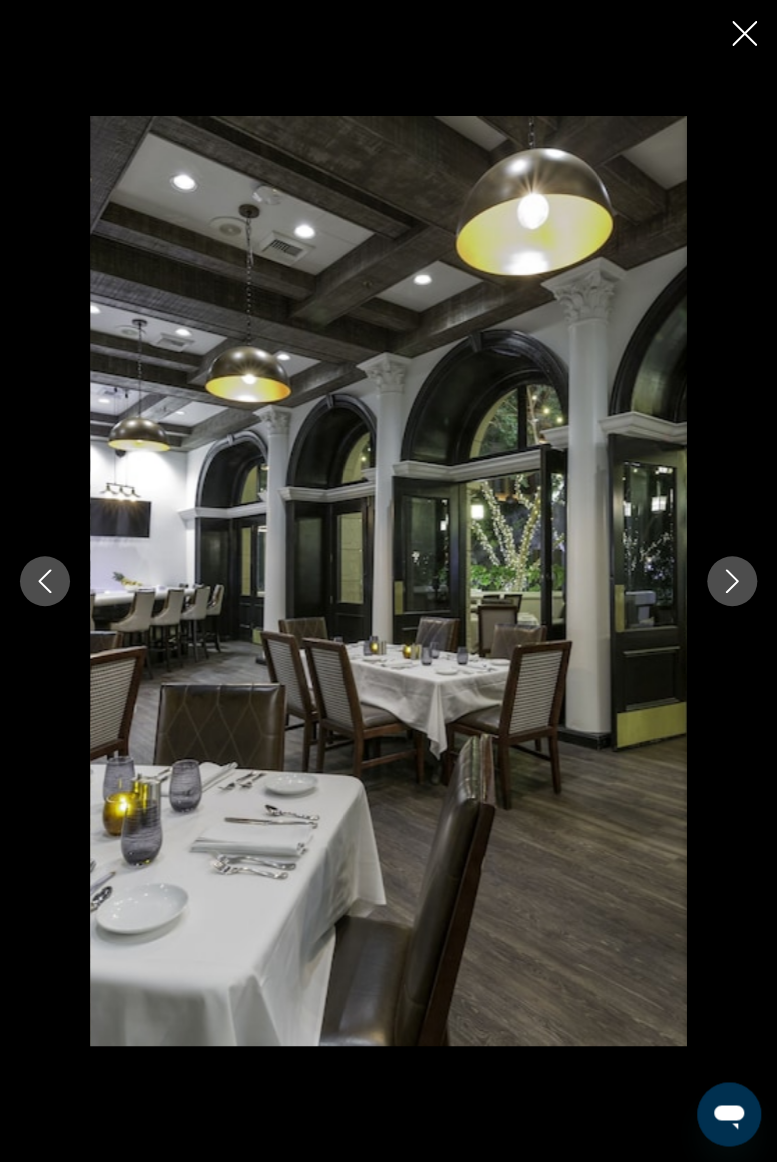 click 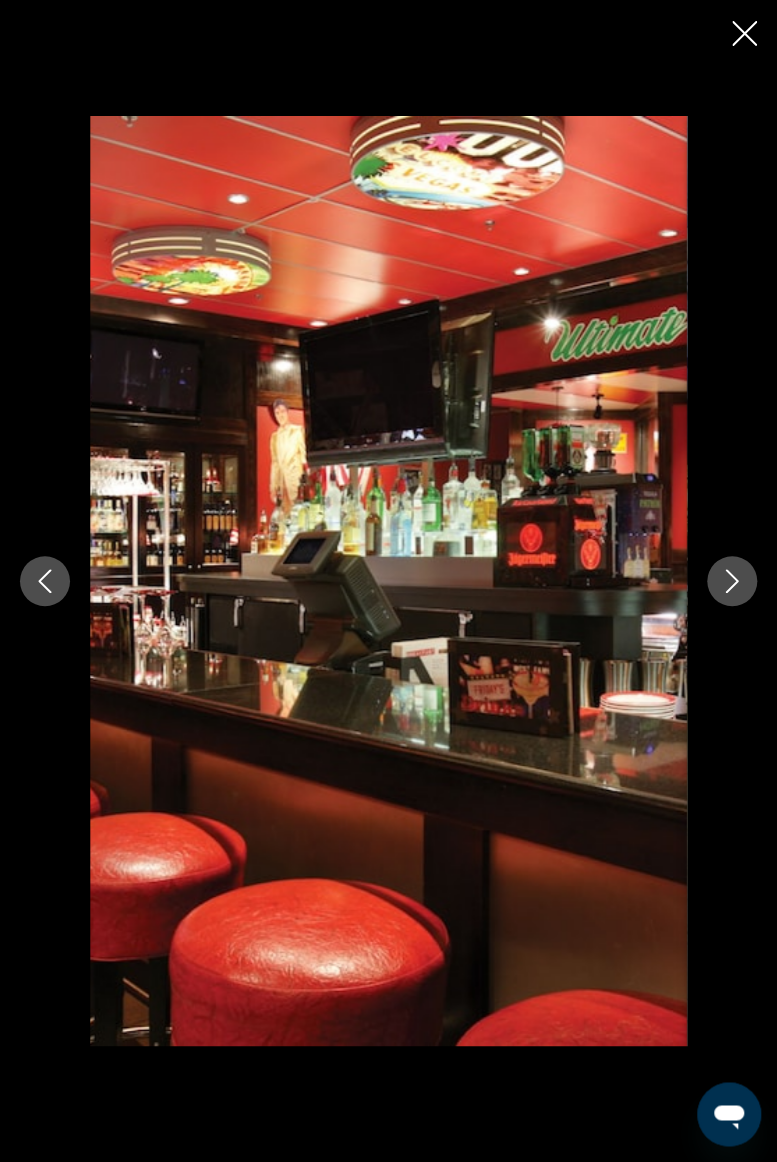 click at bounding box center (732, 581) 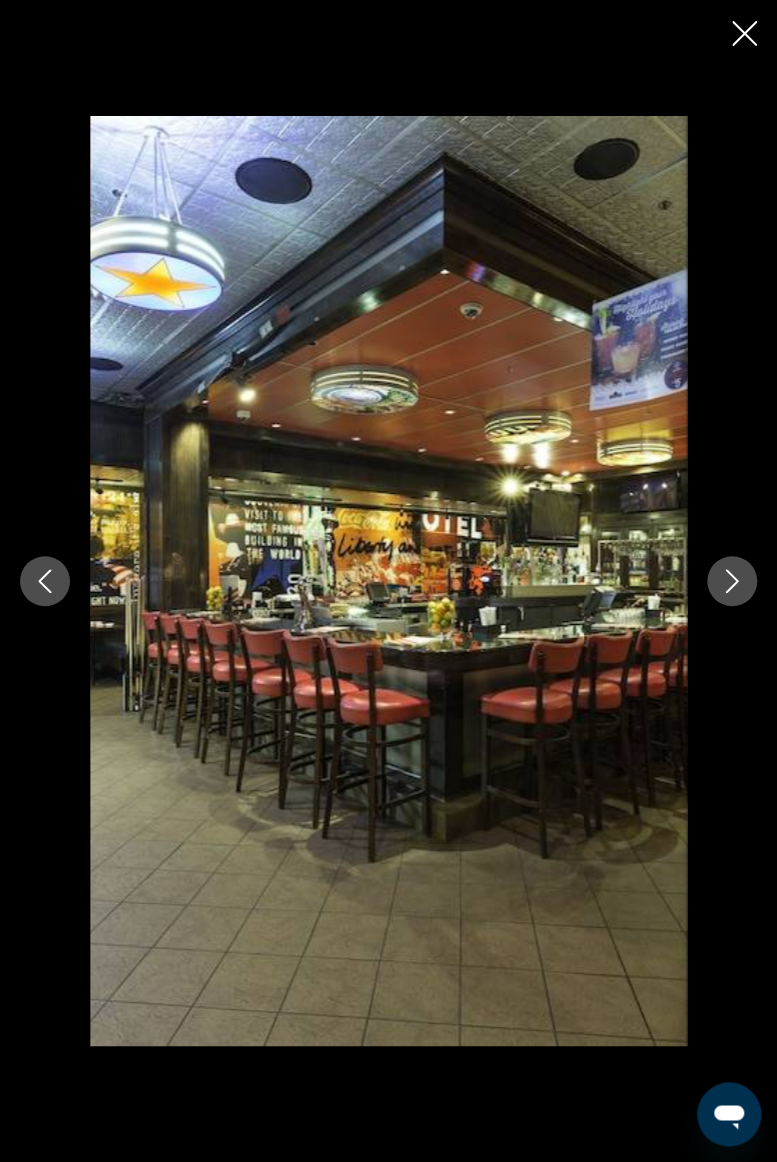click 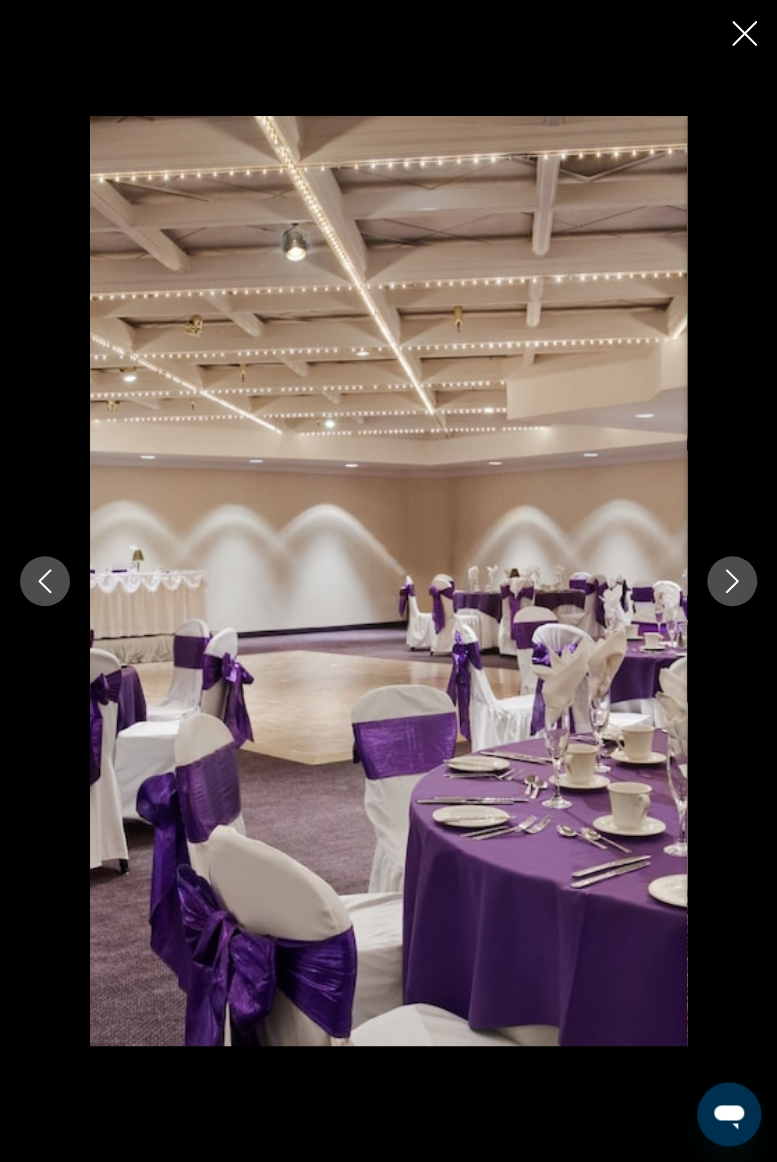 click at bounding box center [732, 581] 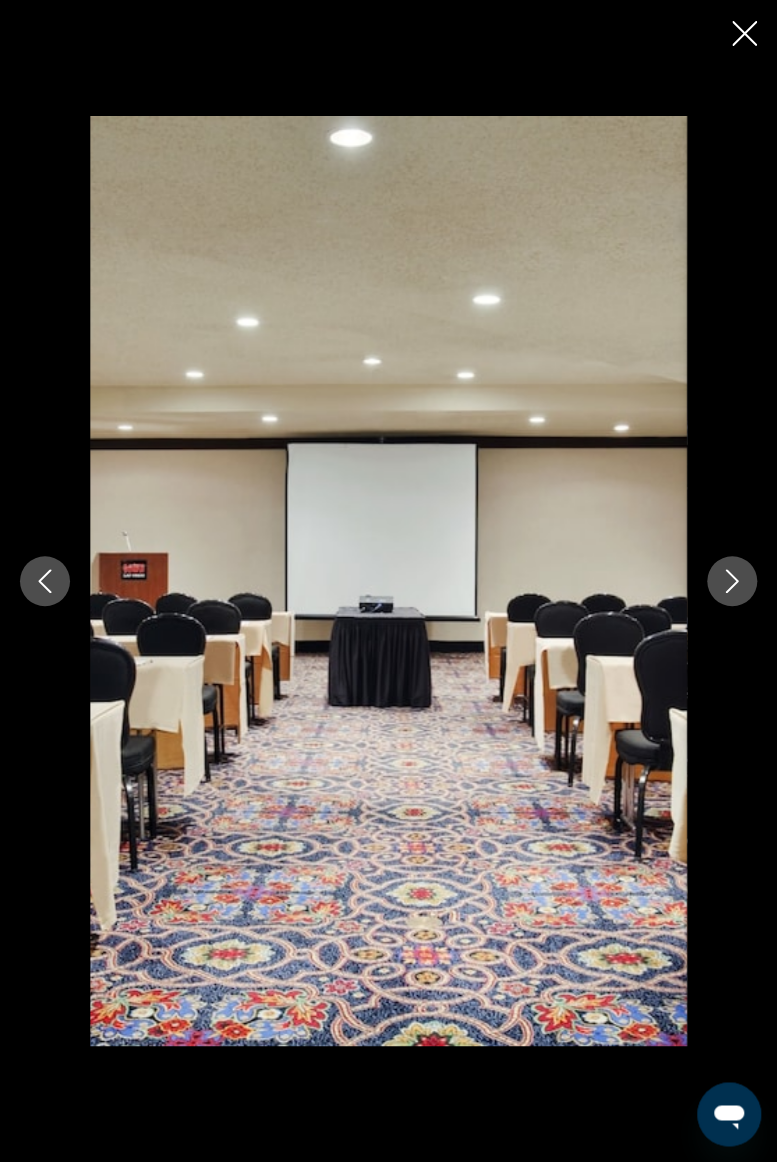 click 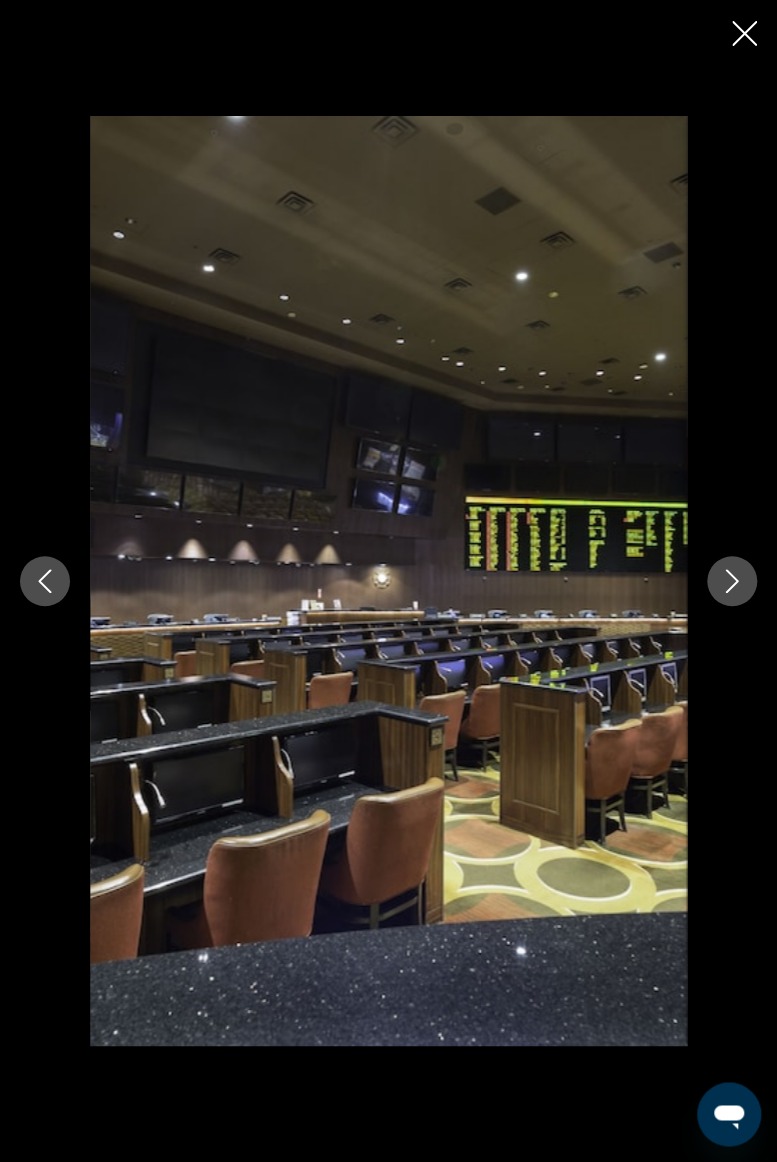 click 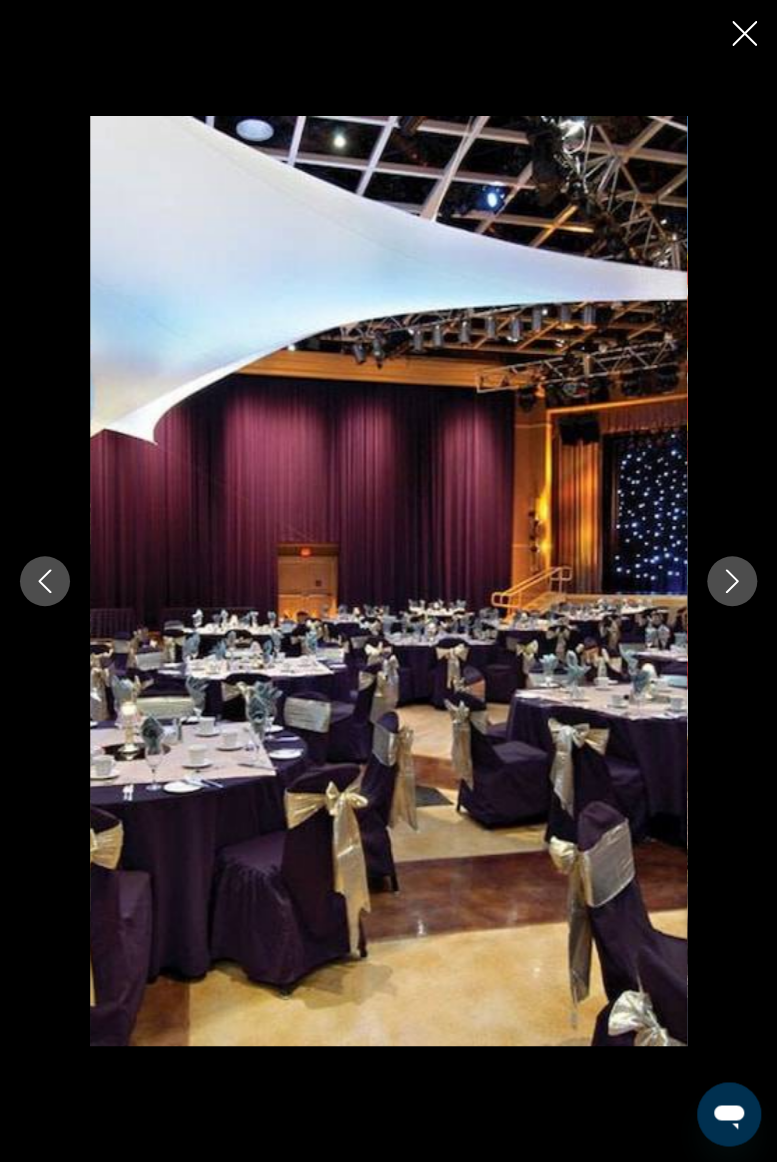 click 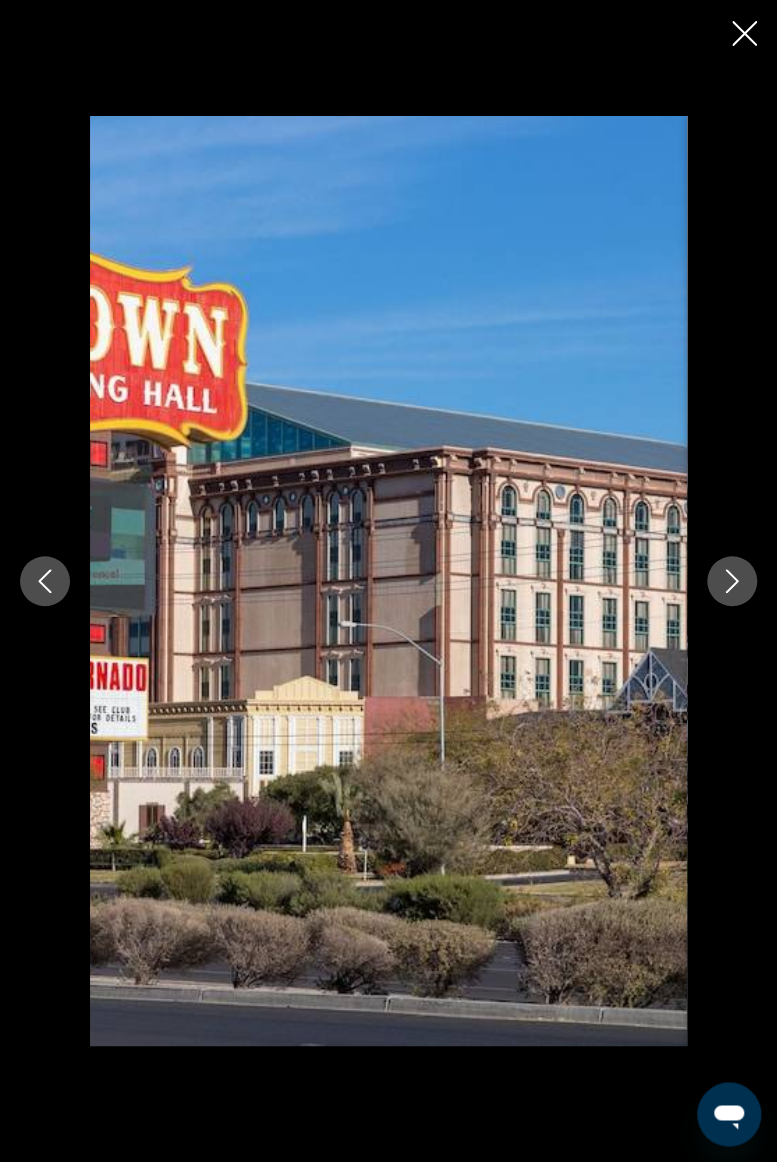 click 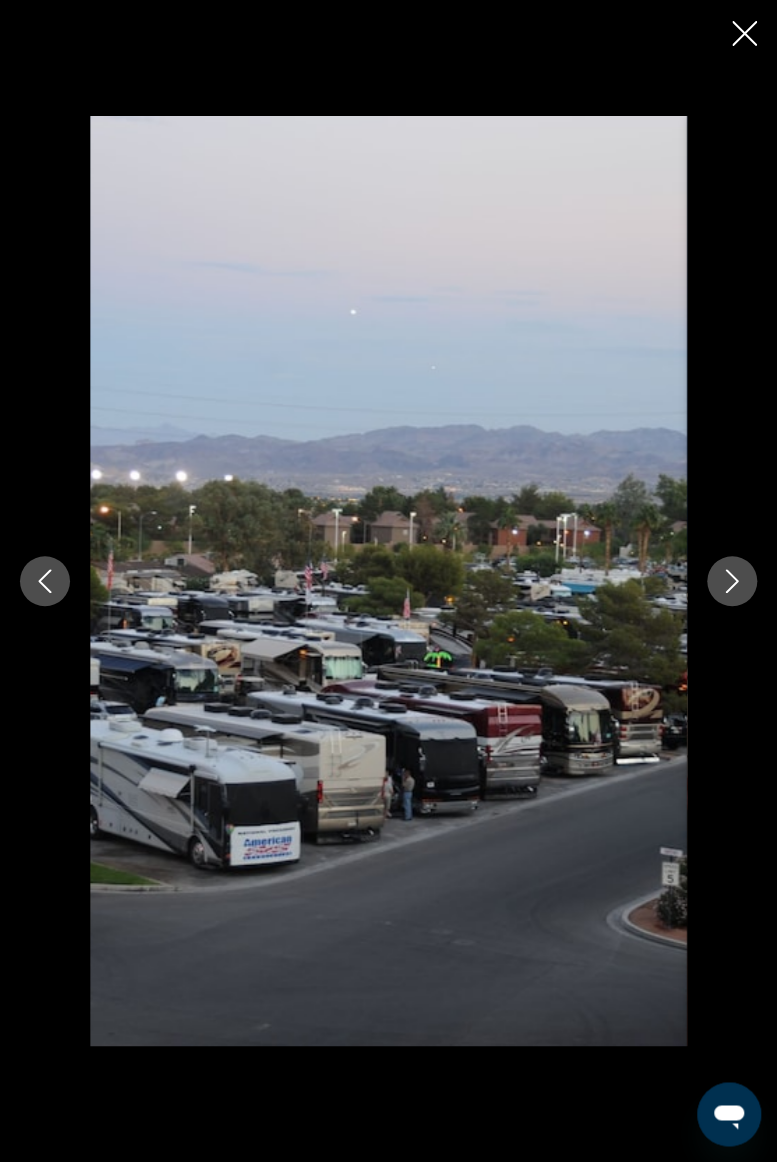 click 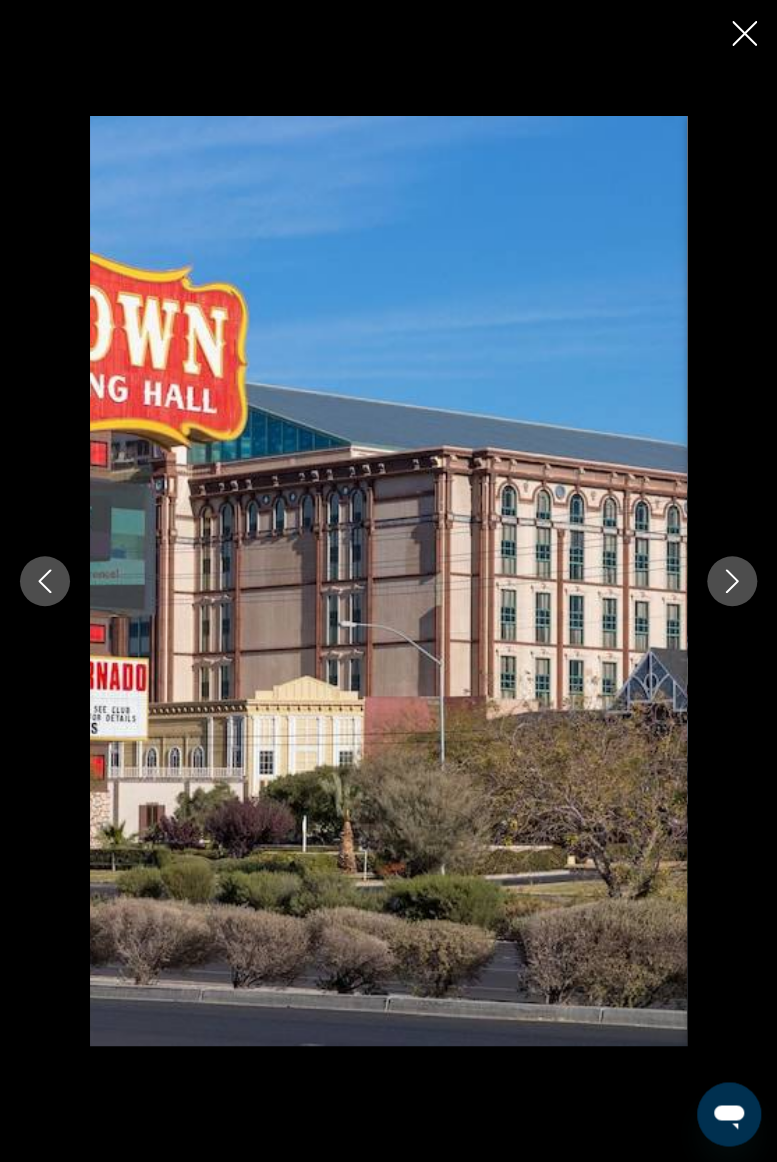 click 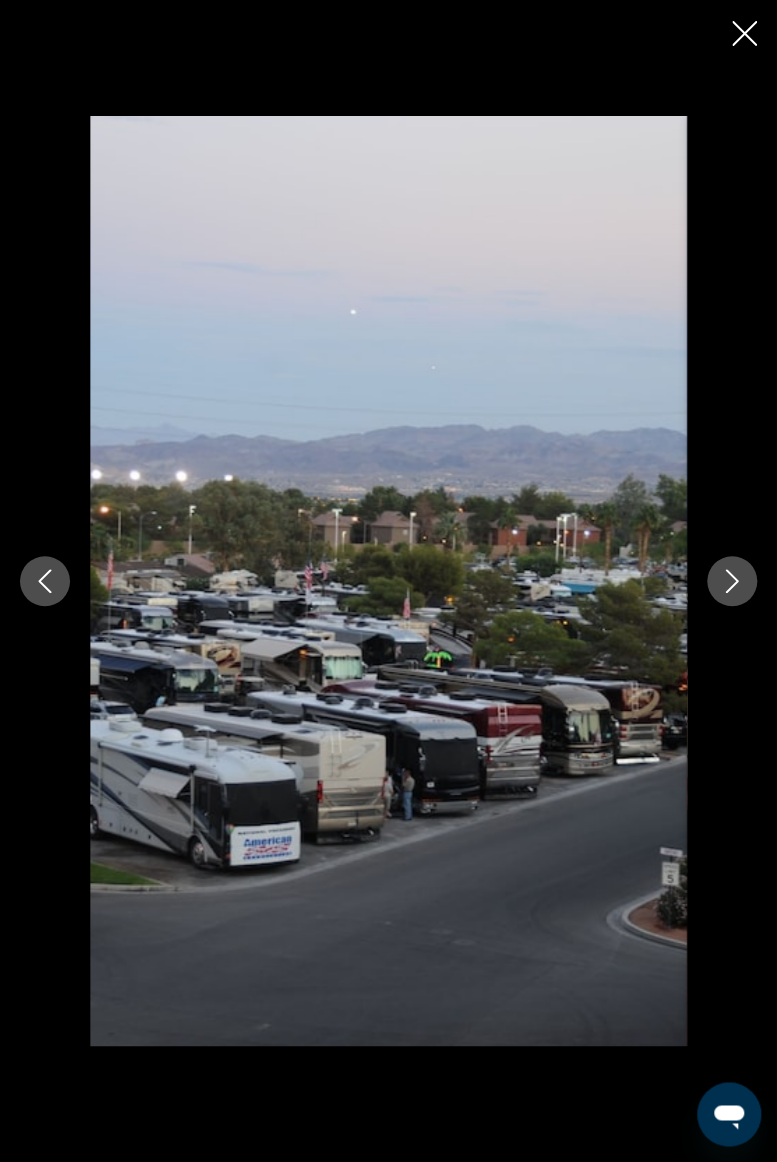 click at bounding box center [388, 581] 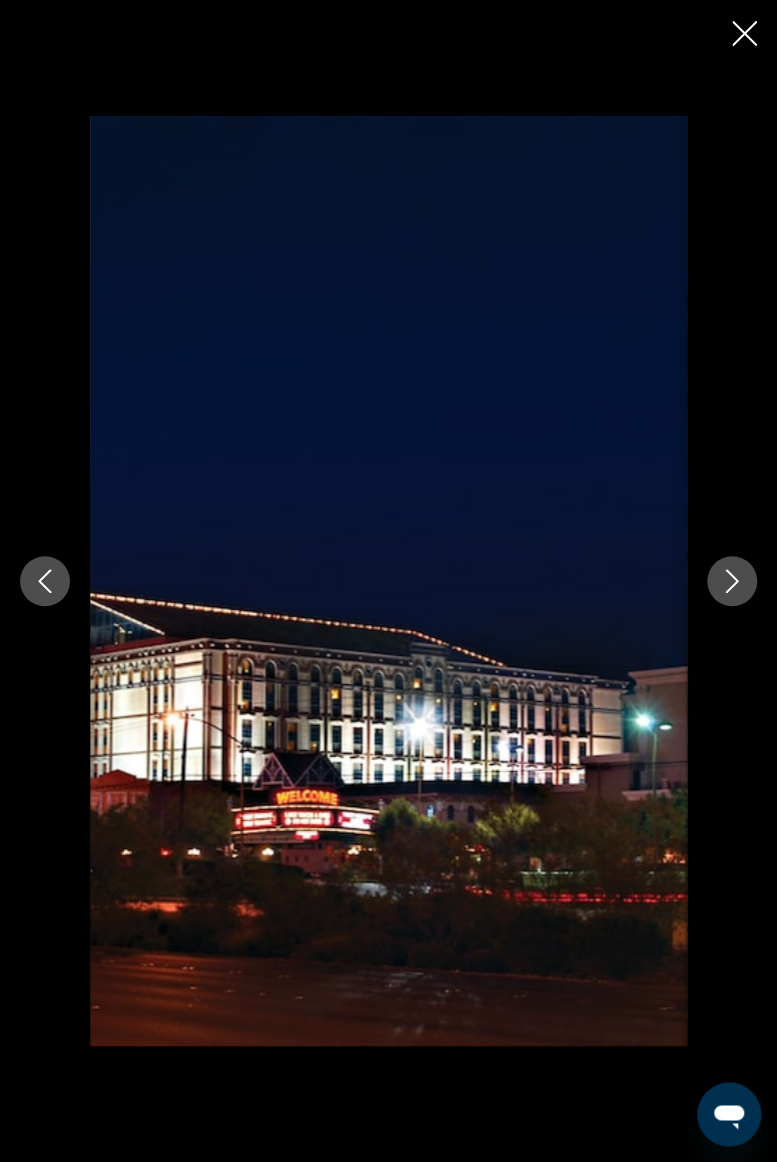 click 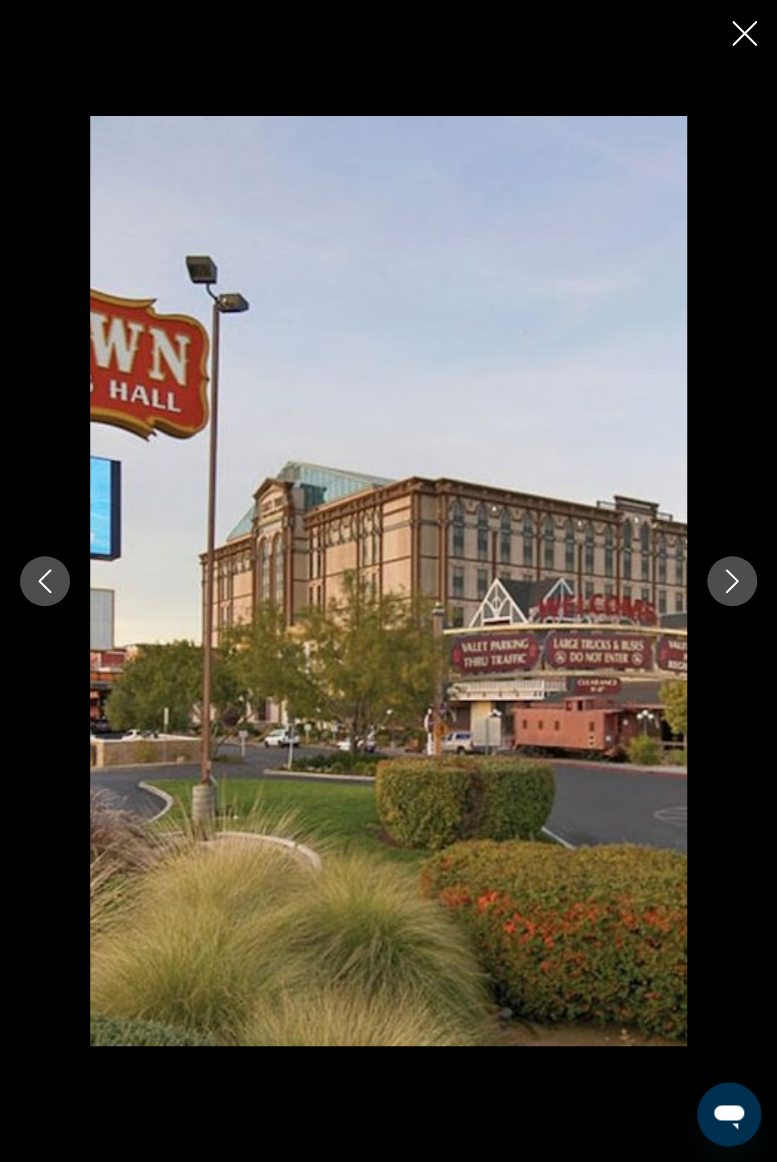 click 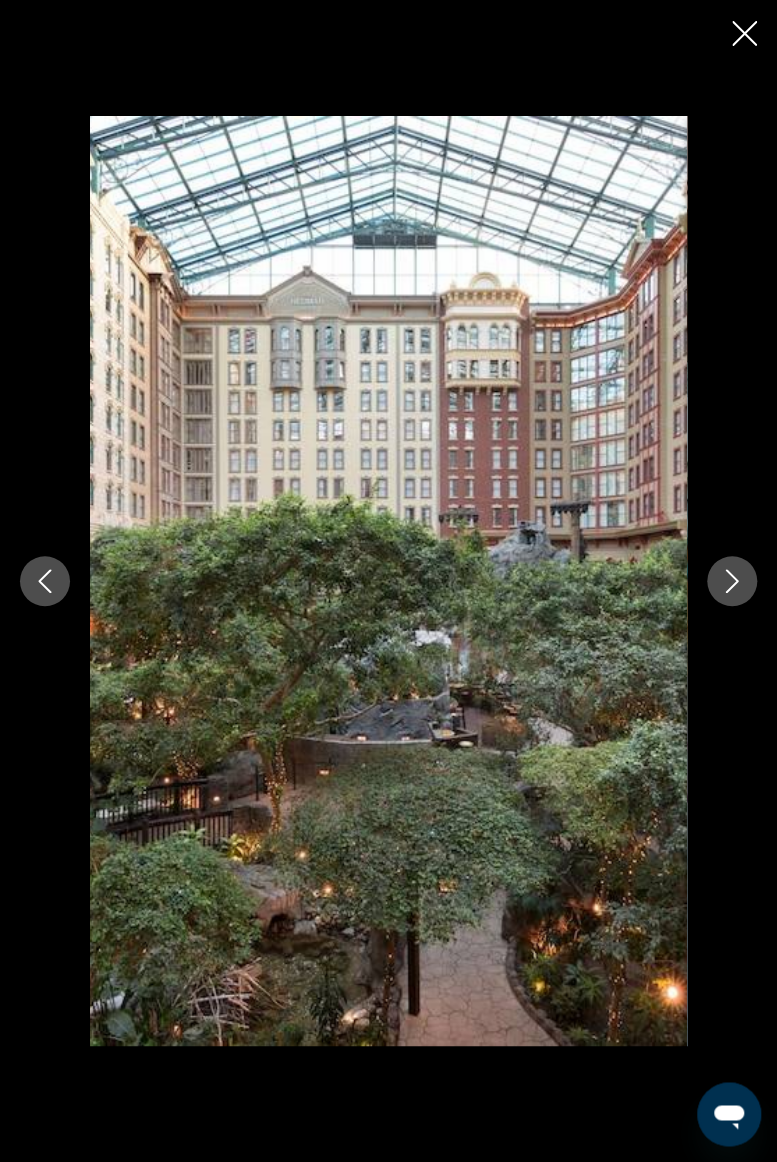click 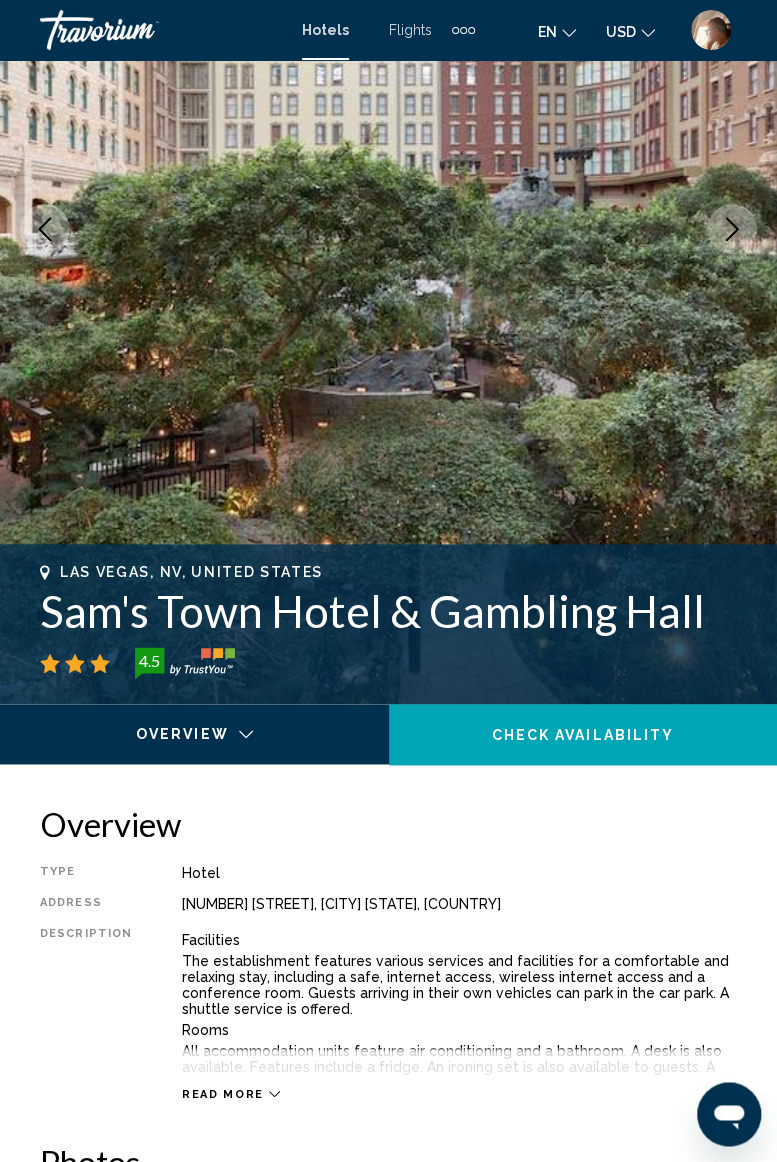 scroll, scrollTop: 0, scrollLeft: 0, axis: both 